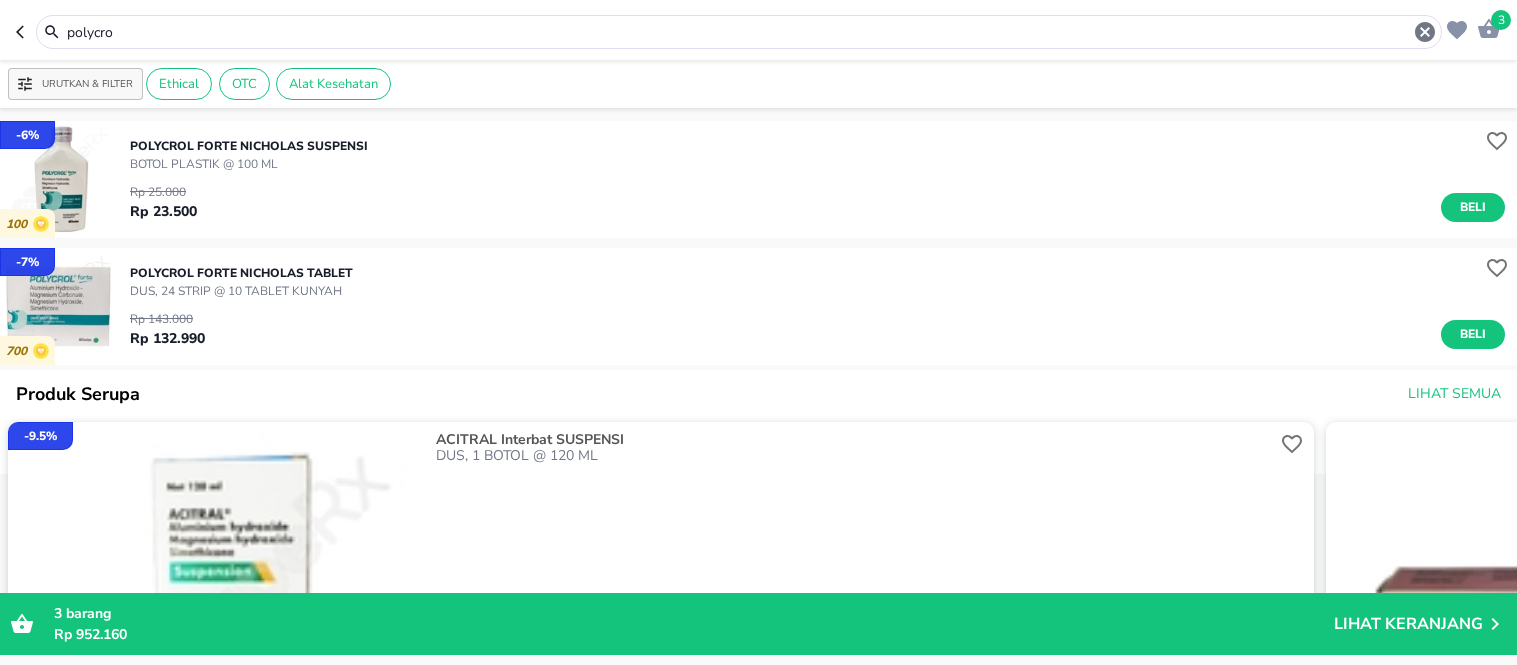 scroll, scrollTop: 0, scrollLeft: 0, axis: both 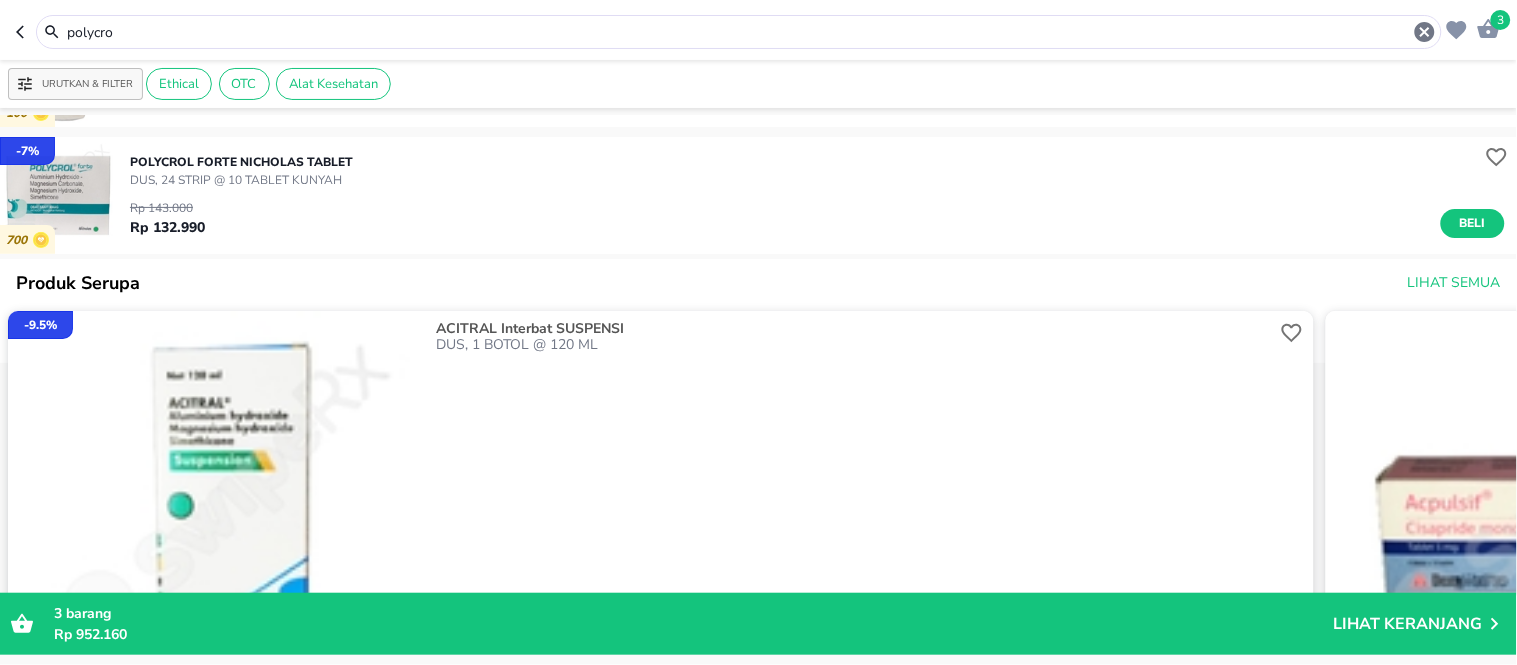 click 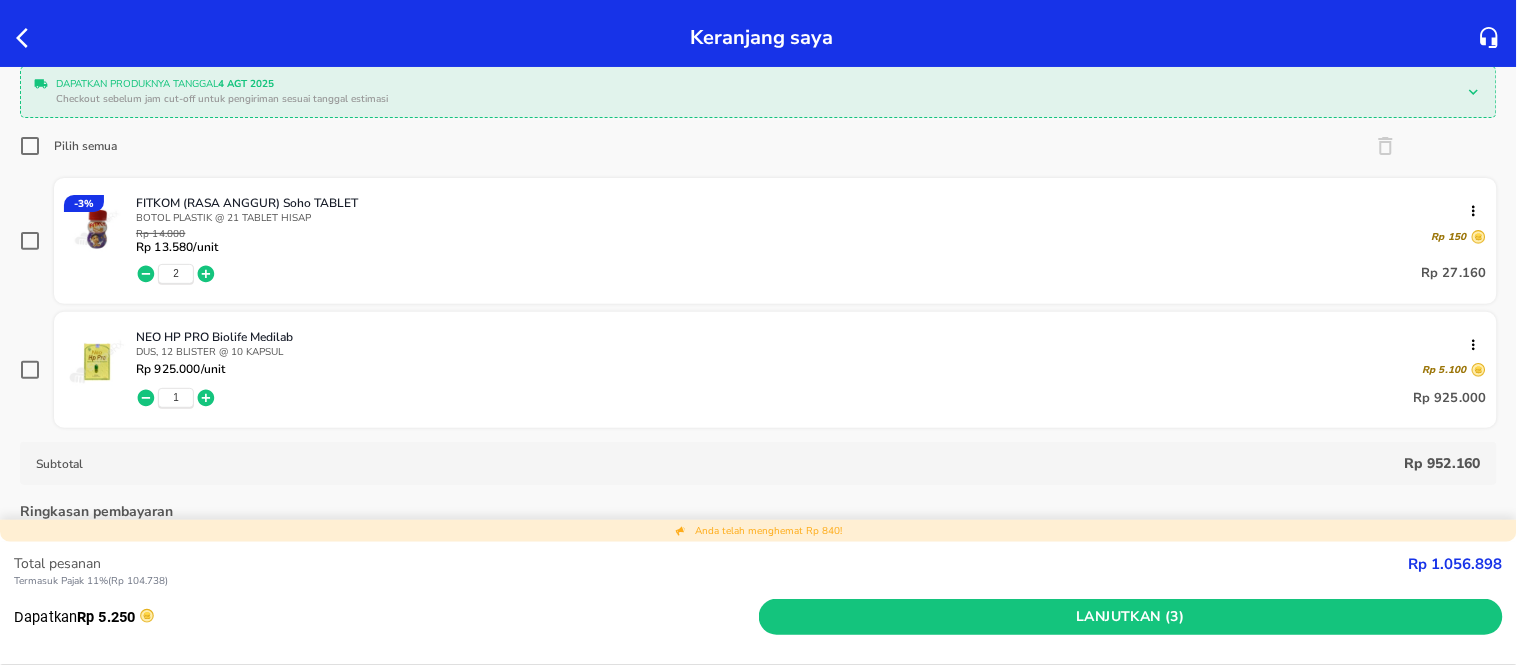 scroll, scrollTop: 222, scrollLeft: 0, axis: vertical 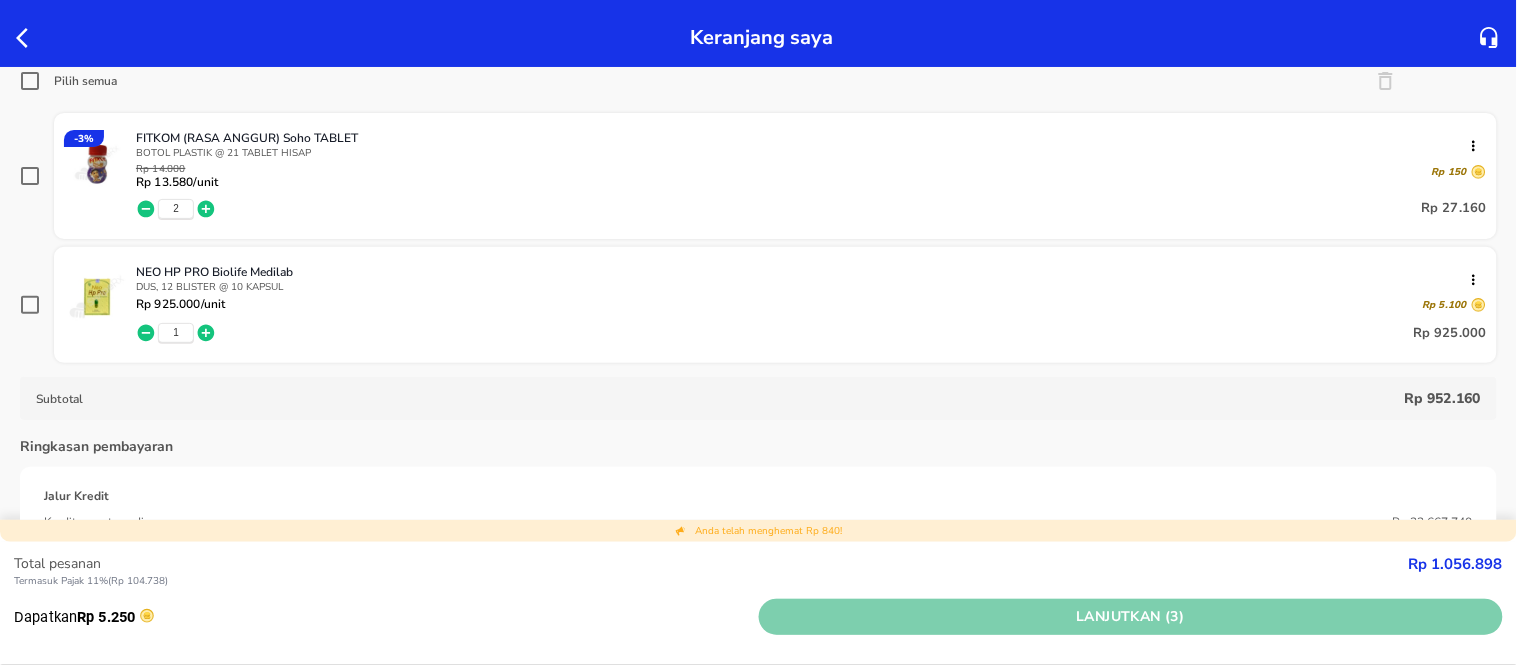 click on "Lanjutkan (3)" at bounding box center (1131, 617) 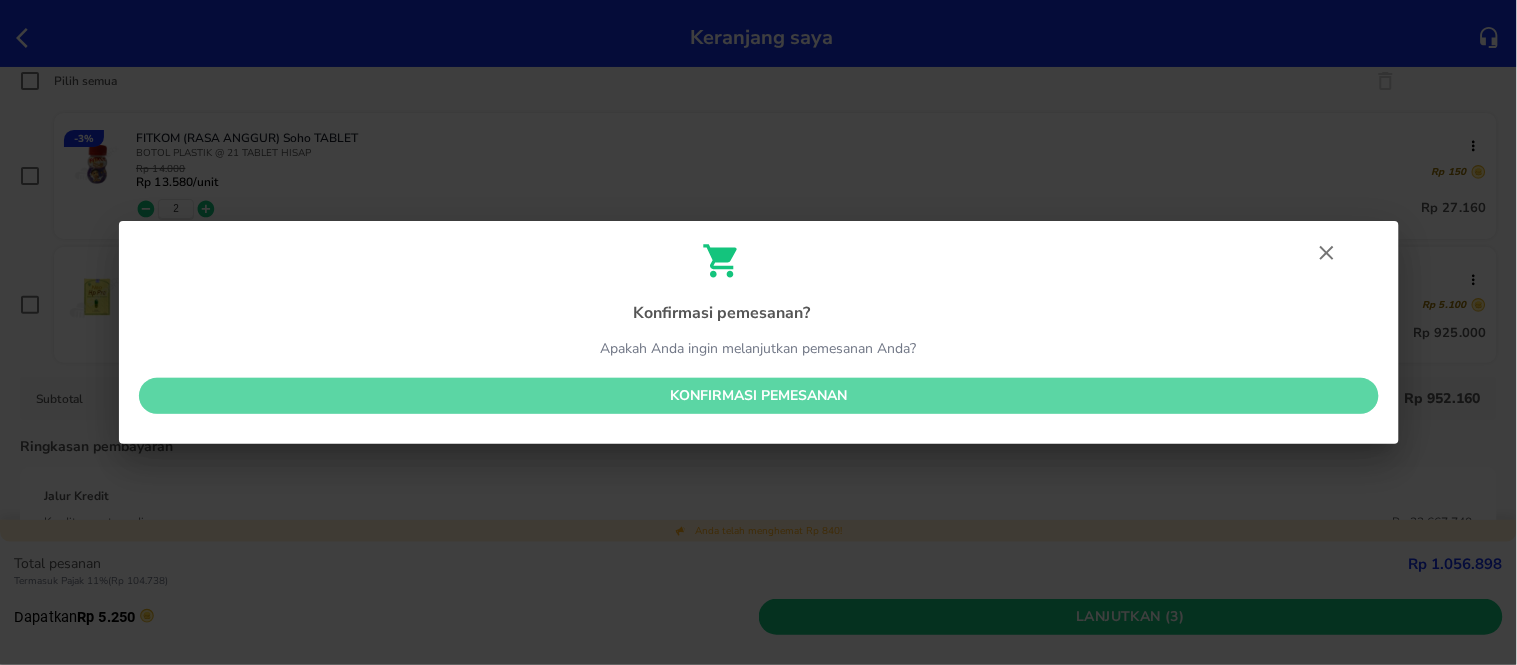 click on "Konfirmasi pemesanan" at bounding box center (759, 396) 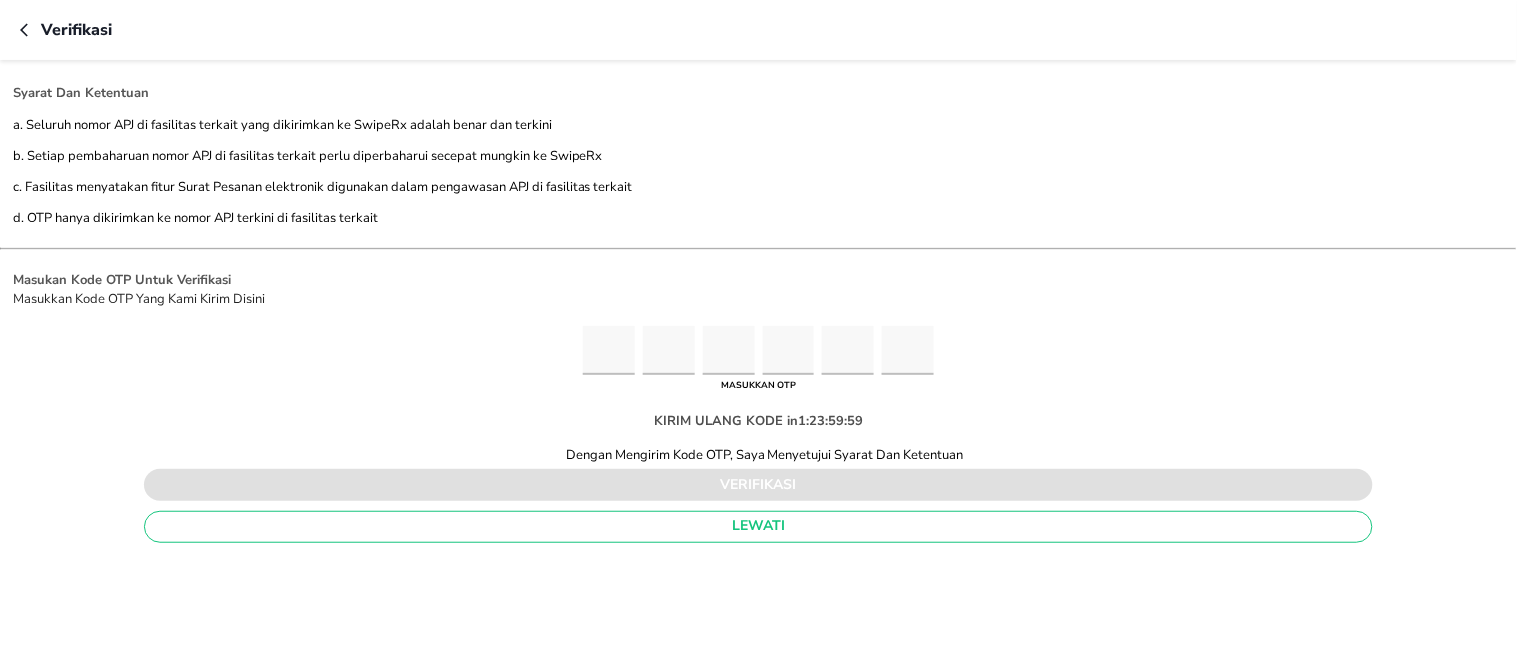 click at bounding box center (609, 350) 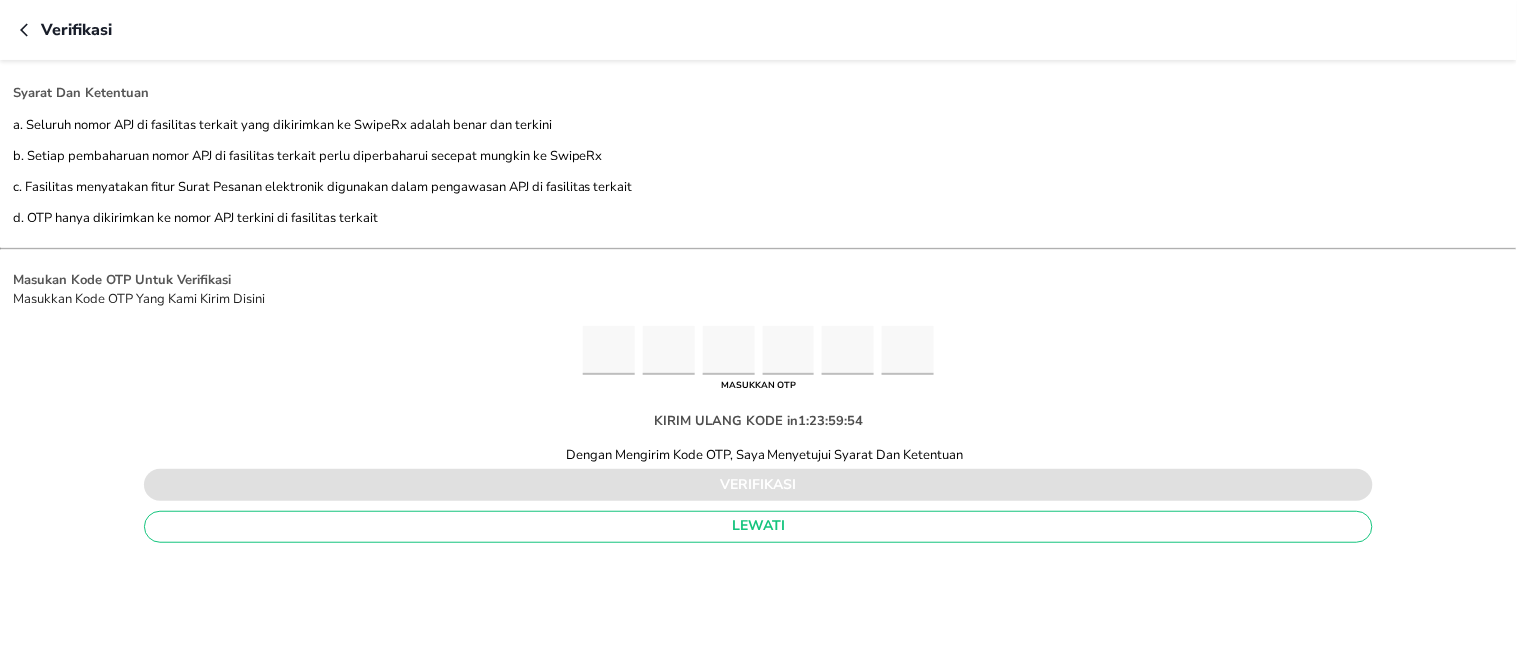 type on "2" 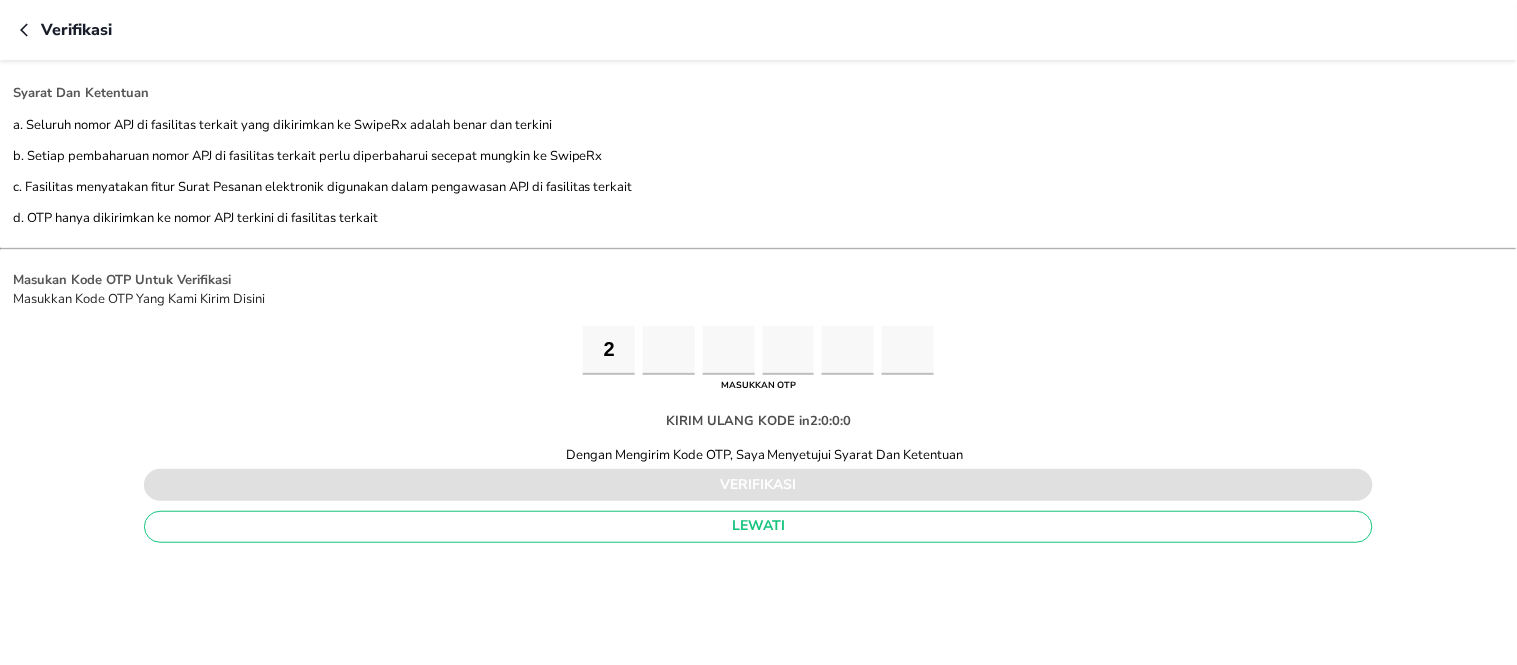 type on "0" 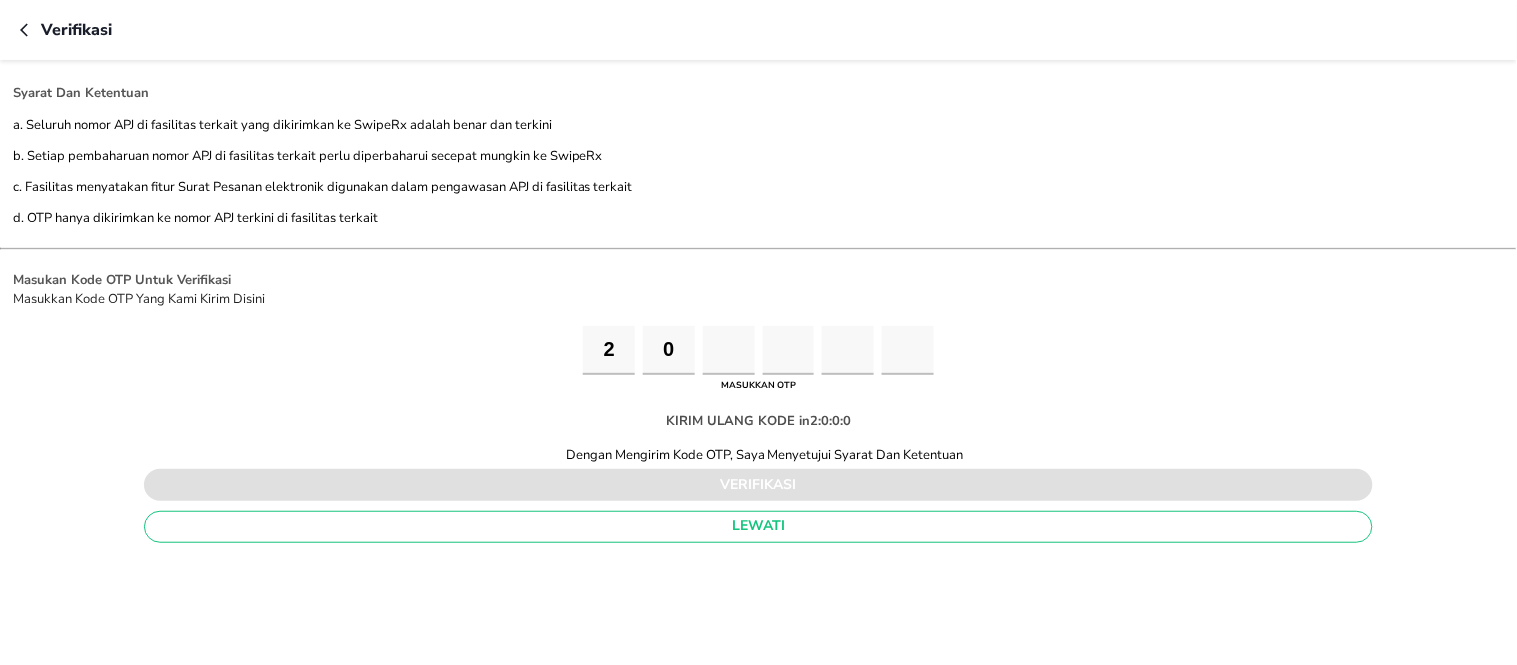 type on "1" 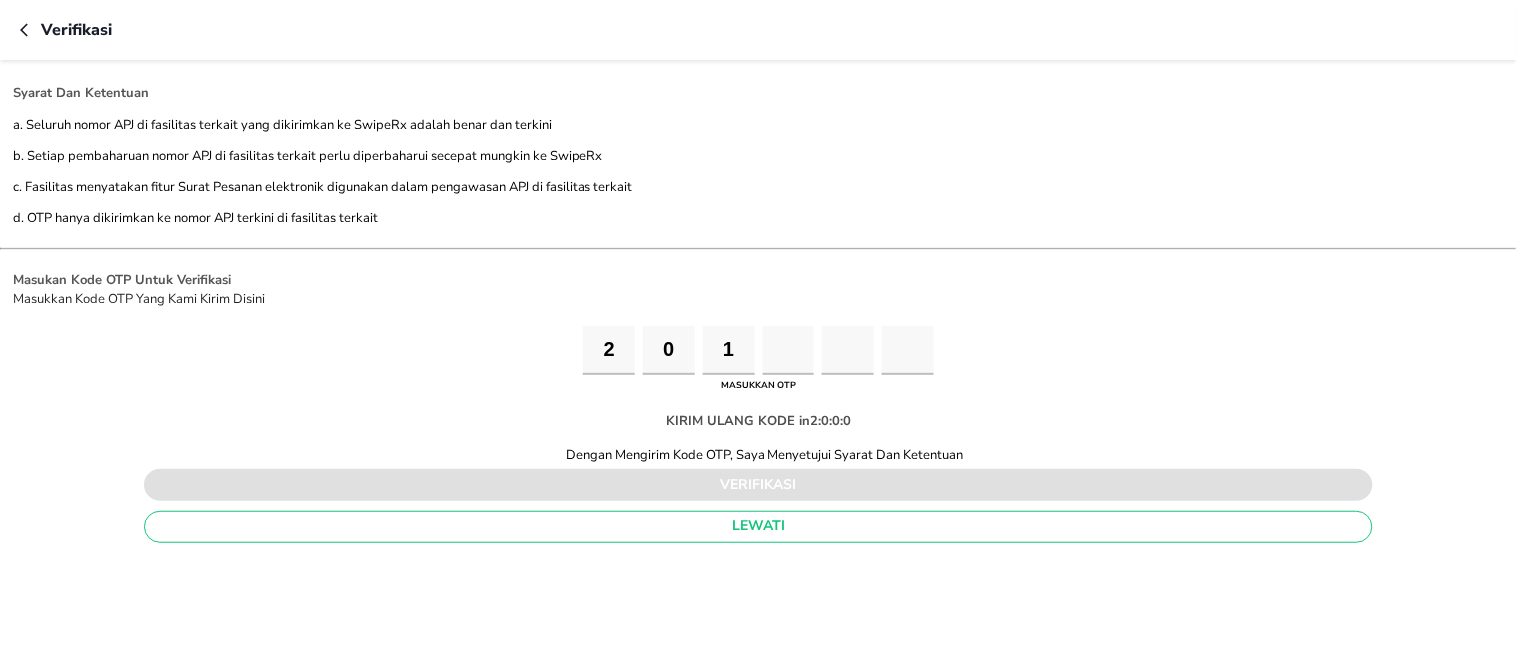 type on "0" 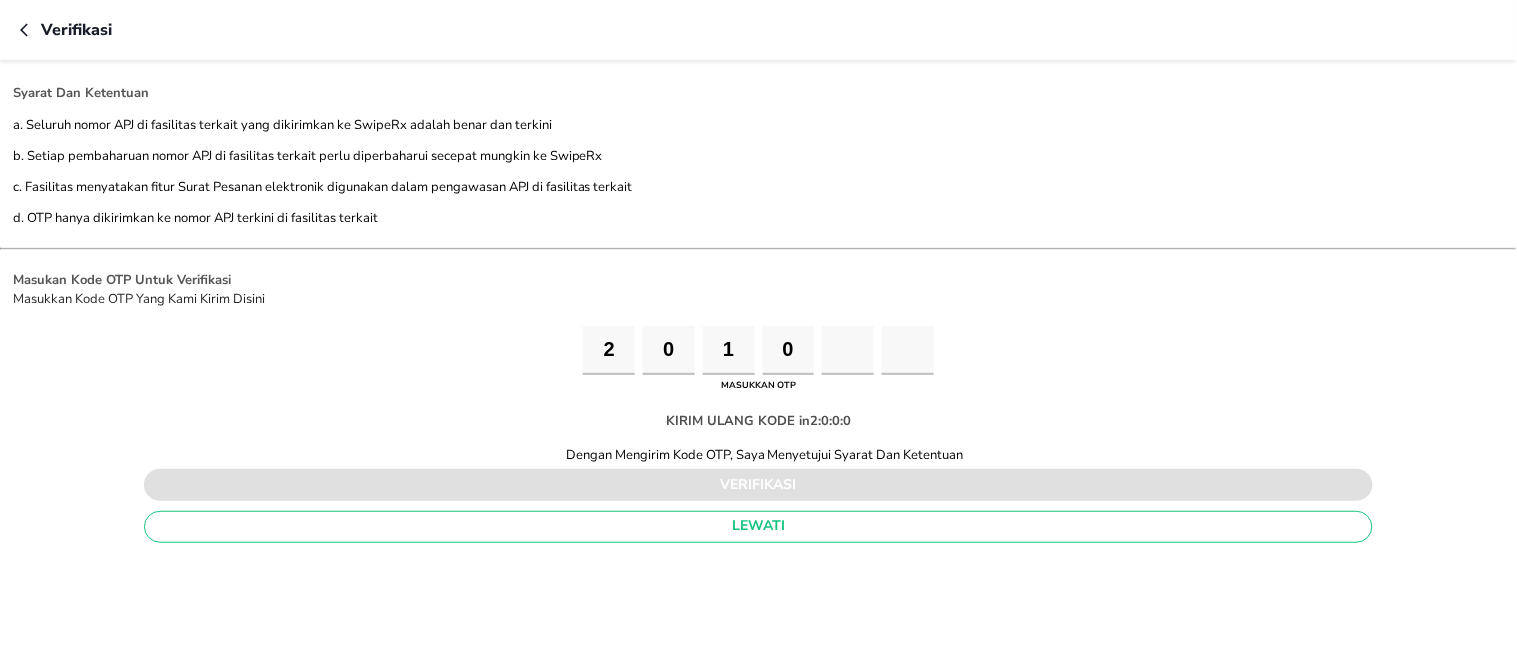 type on "3" 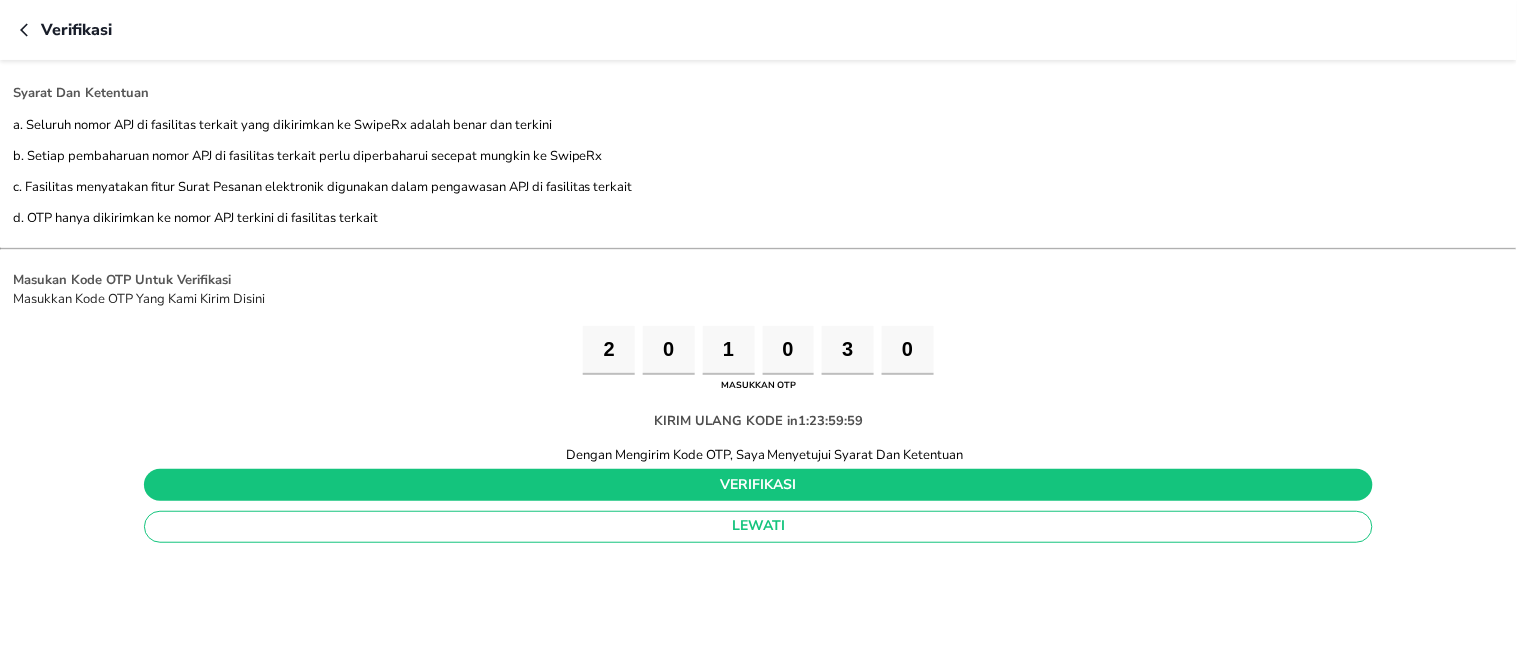 type on "0" 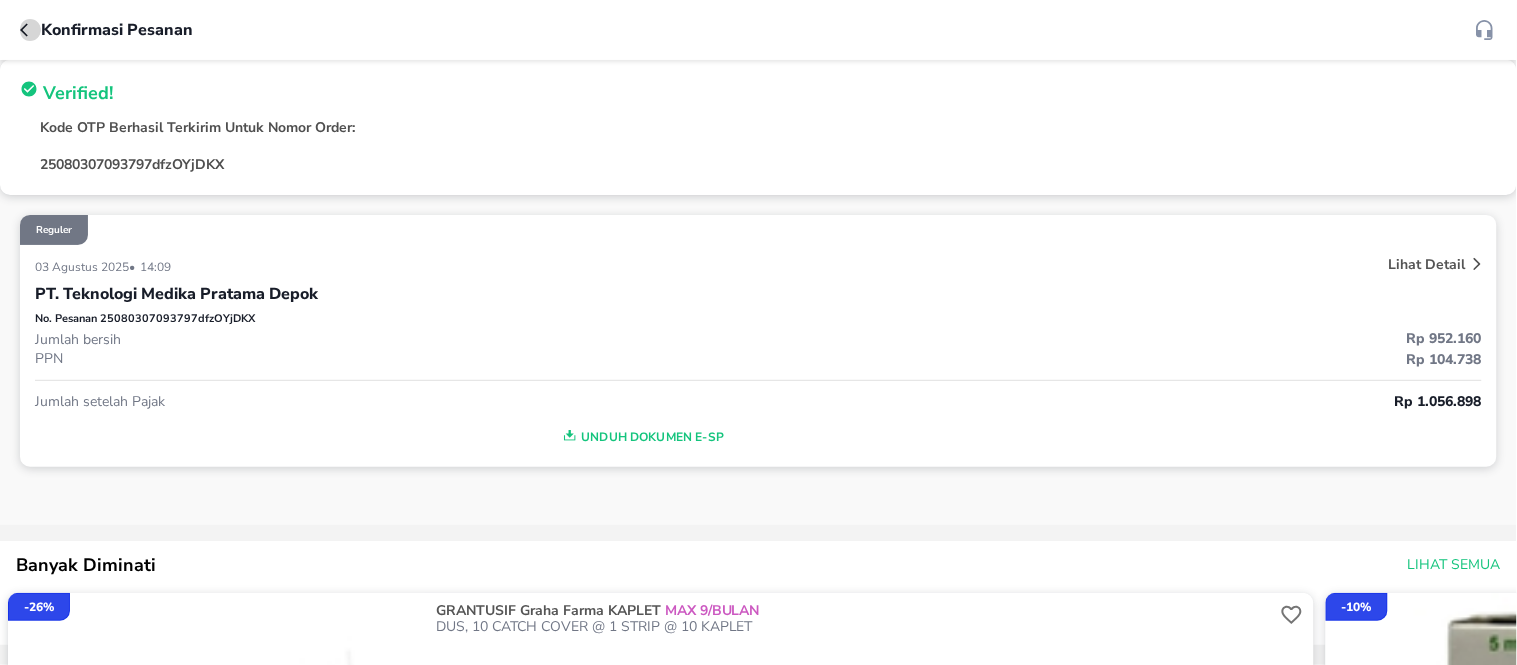 click 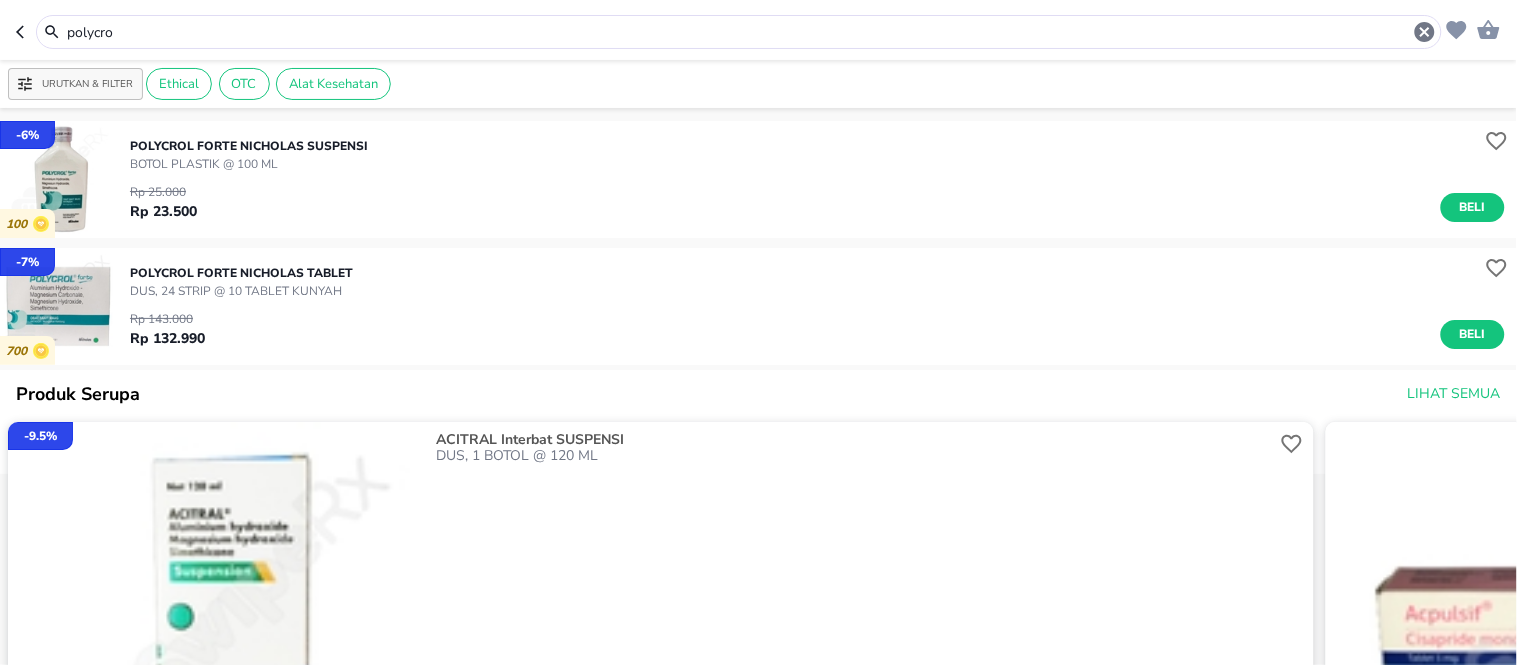 drag, startPoint x: 138, startPoint y: 23, endPoint x: 10, endPoint y: 33, distance: 128.39003 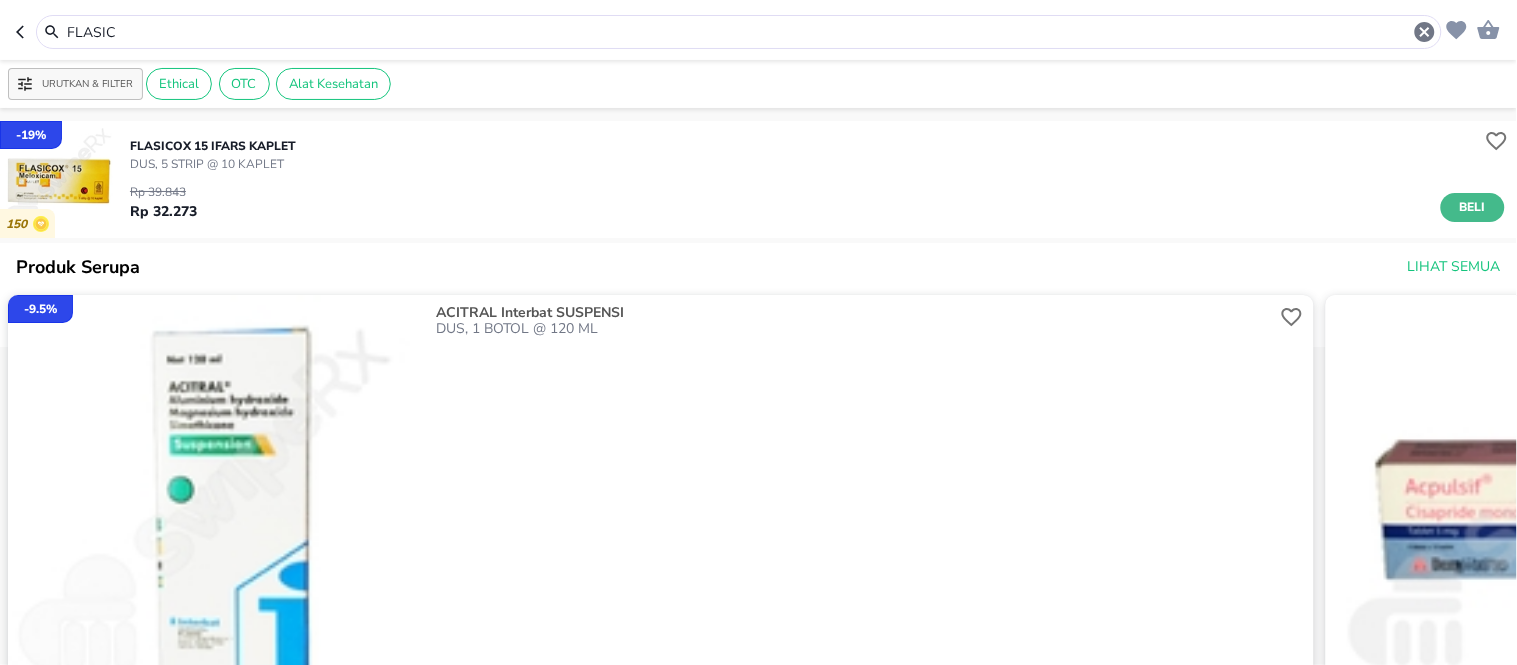 click on "Beli" at bounding box center (1473, 207) 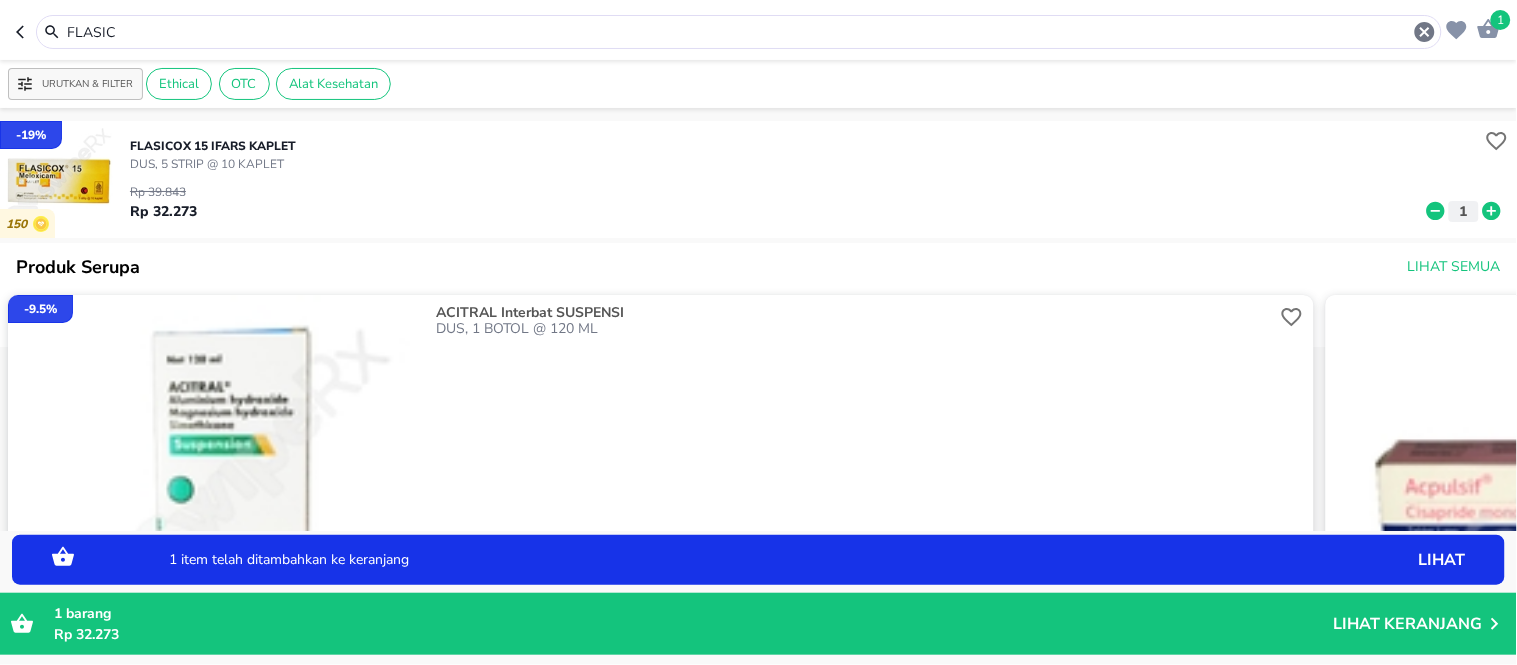 drag, startPoint x: 134, startPoint y: 36, endPoint x: 0, endPoint y: 7, distance: 137.10216 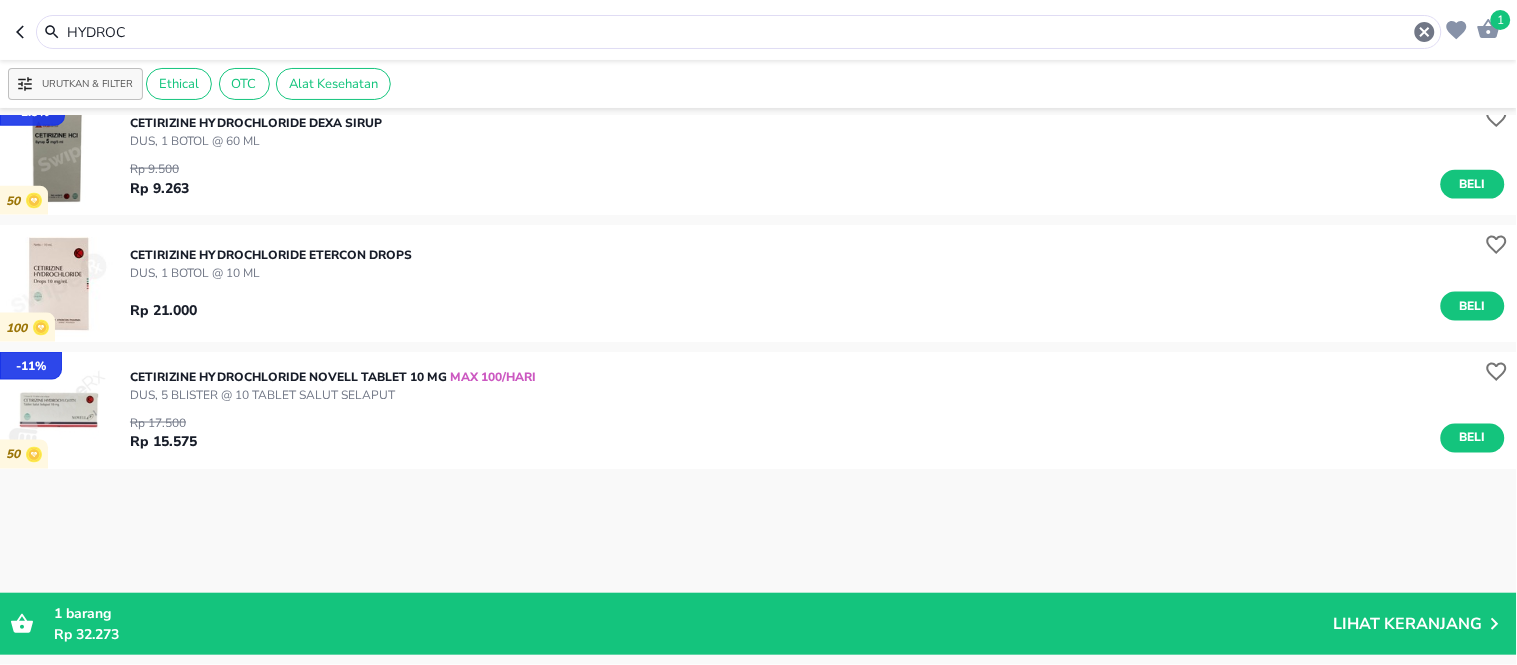 scroll, scrollTop: 666, scrollLeft: 0, axis: vertical 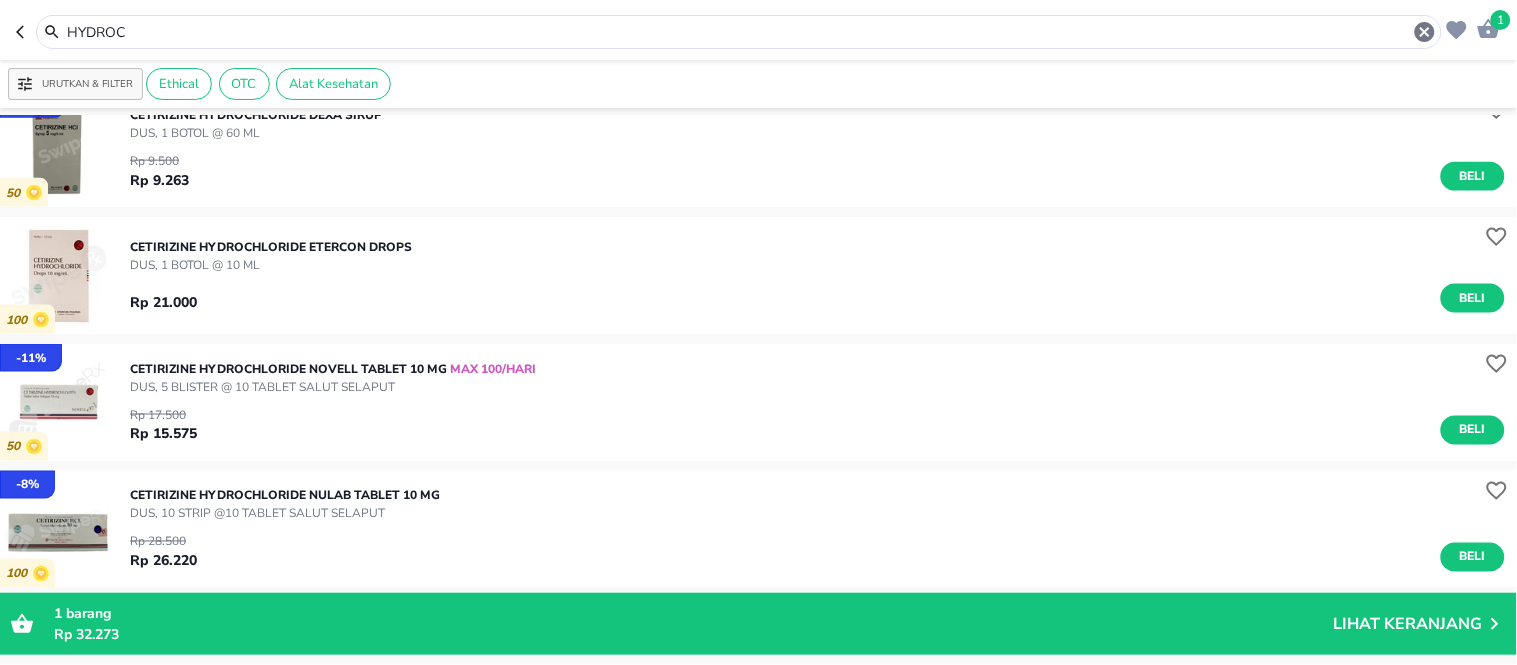 drag, startPoint x: 200, startPoint y: 35, endPoint x: 0, endPoint y: 38, distance: 200.02249 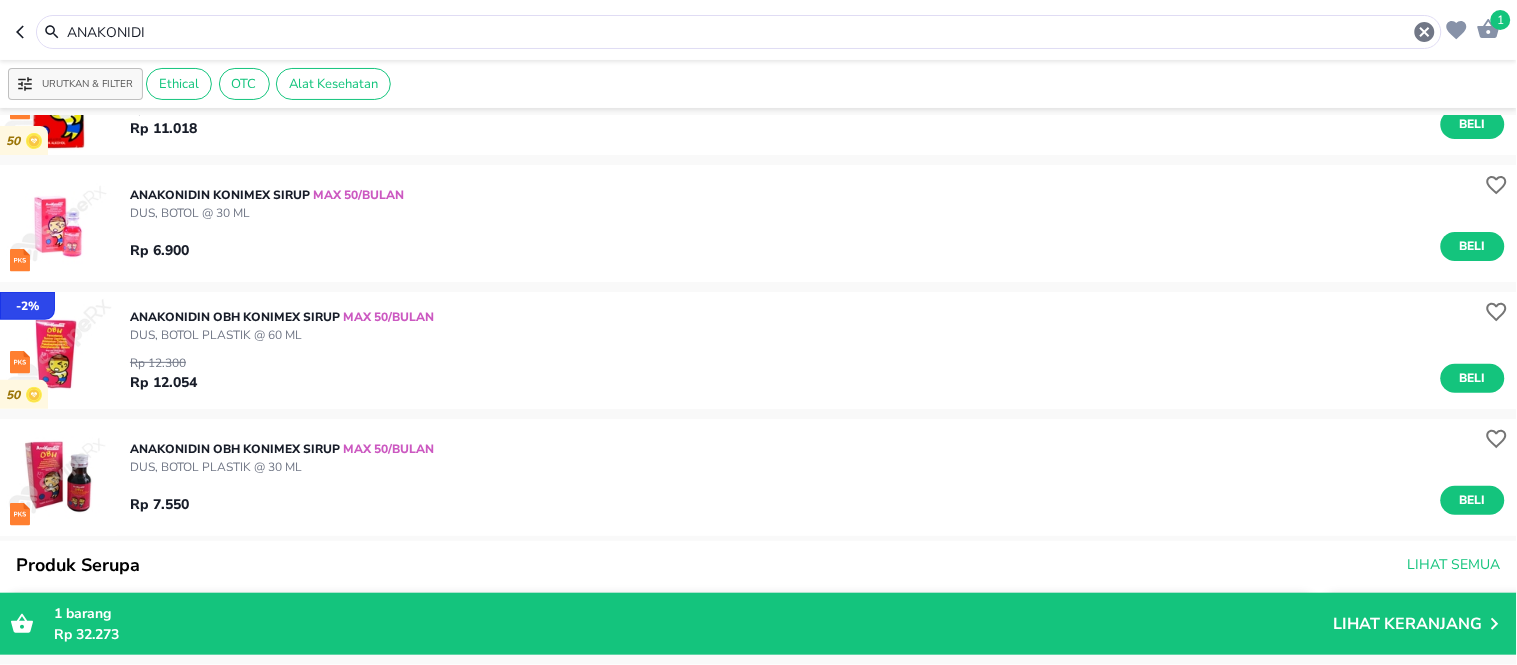 scroll, scrollTop: 0, scrollLeft: 0, axis: both 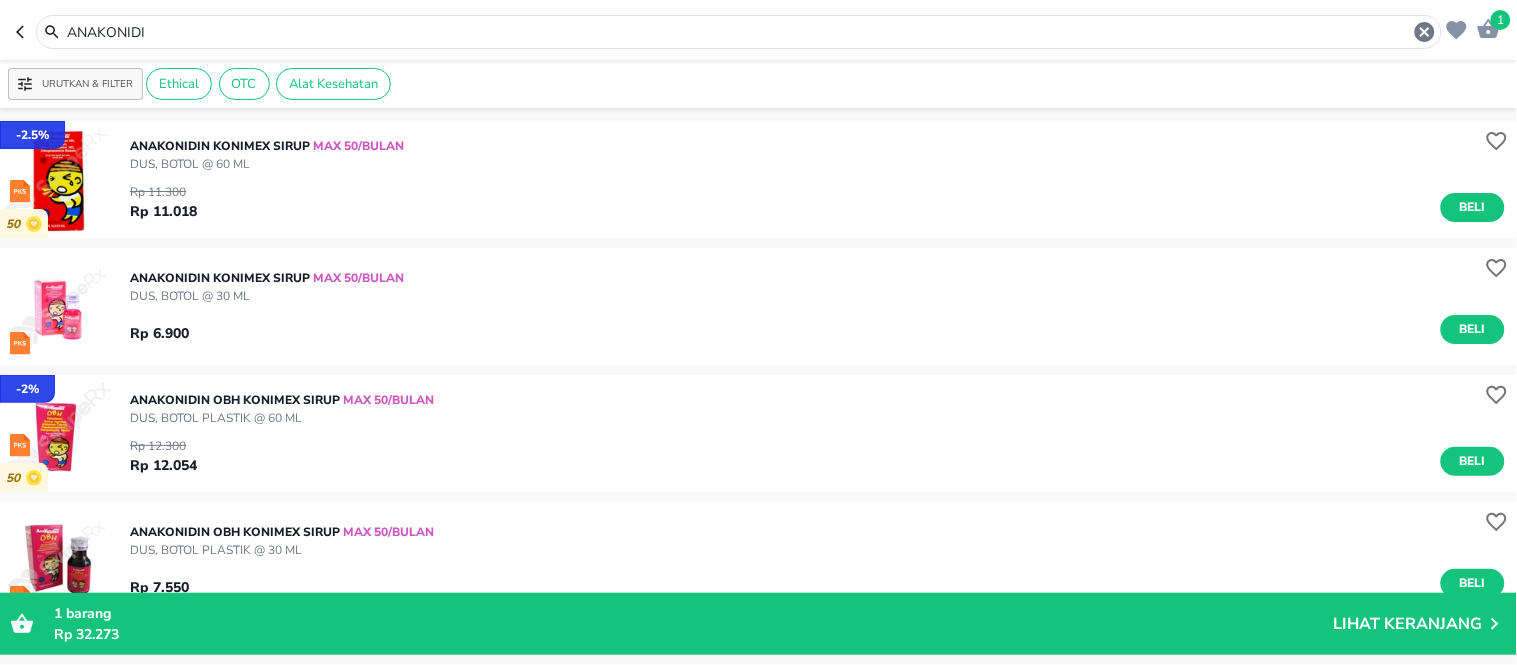 click on "Beli" at bounding box center [1473, 461] 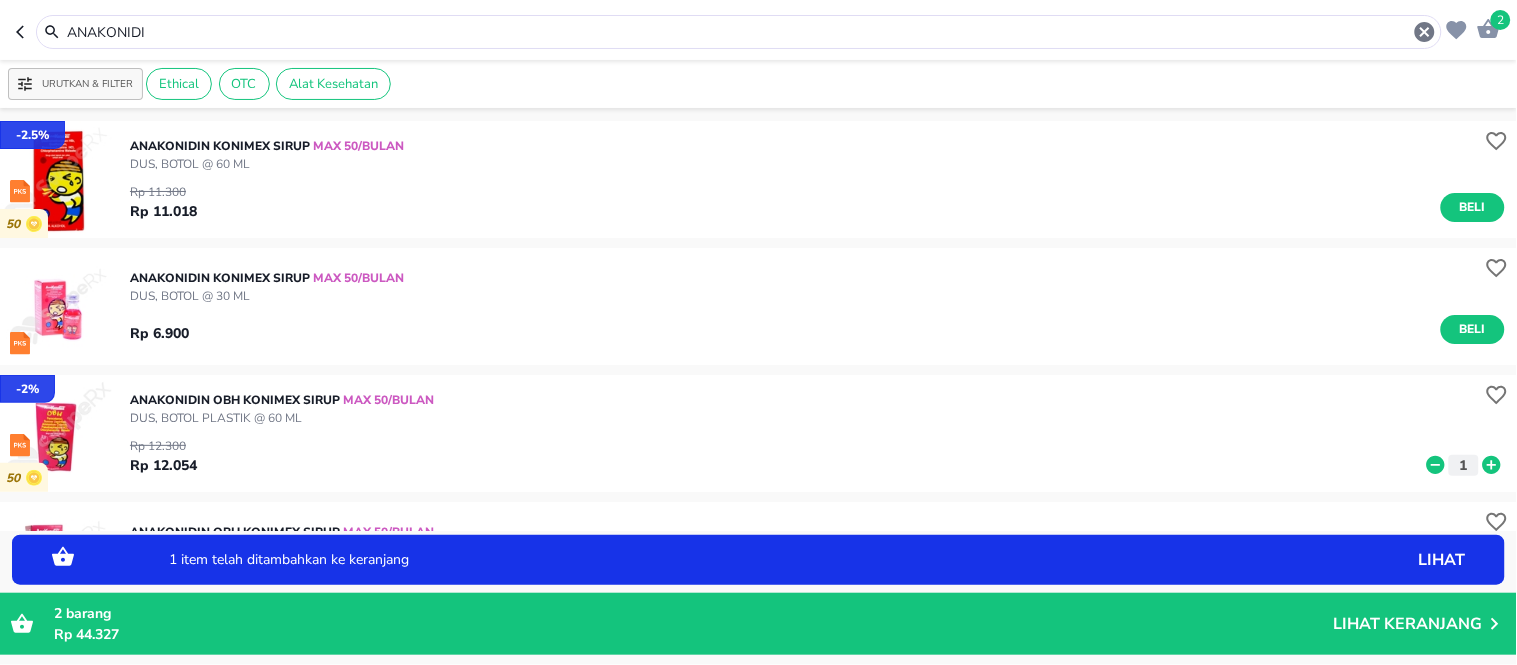 click 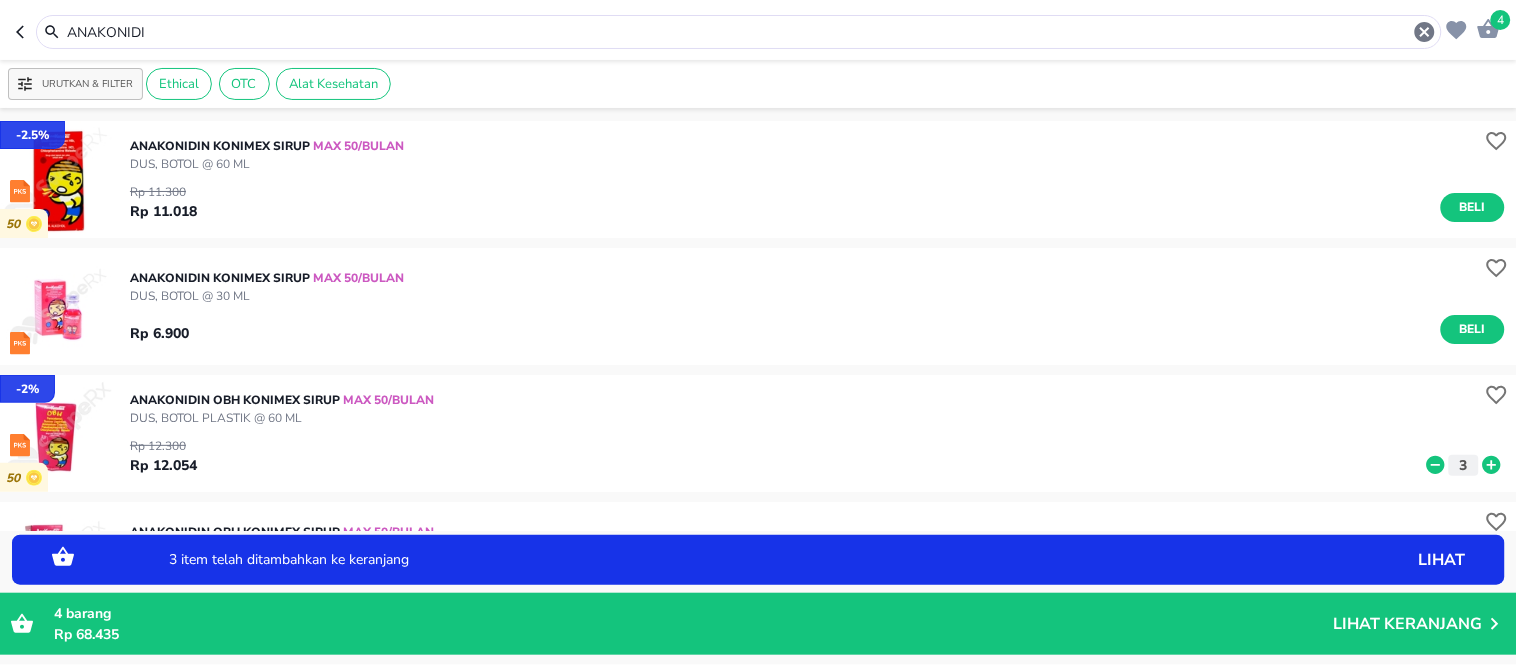 click 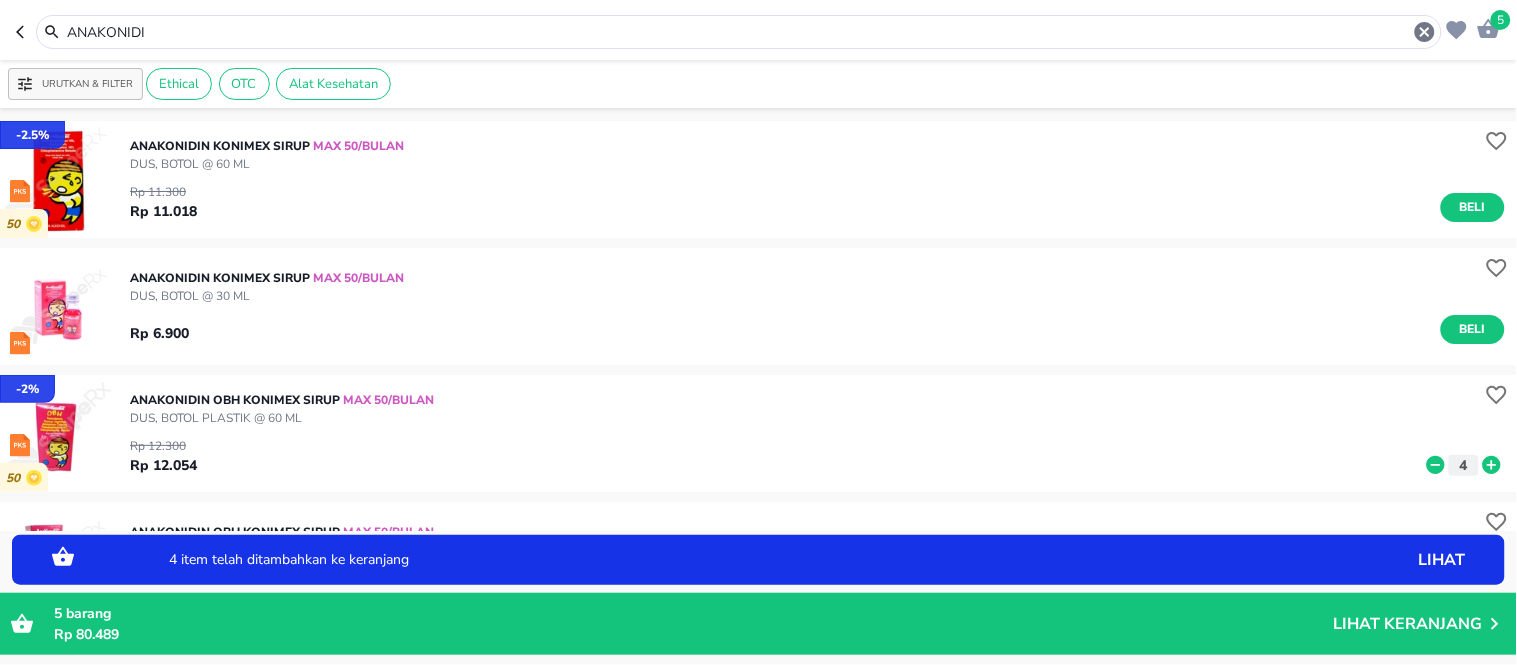 drag, startPoint x: 164, startPoint y: 5, endPoint x: 164, endPoint y: 40, distance: 35 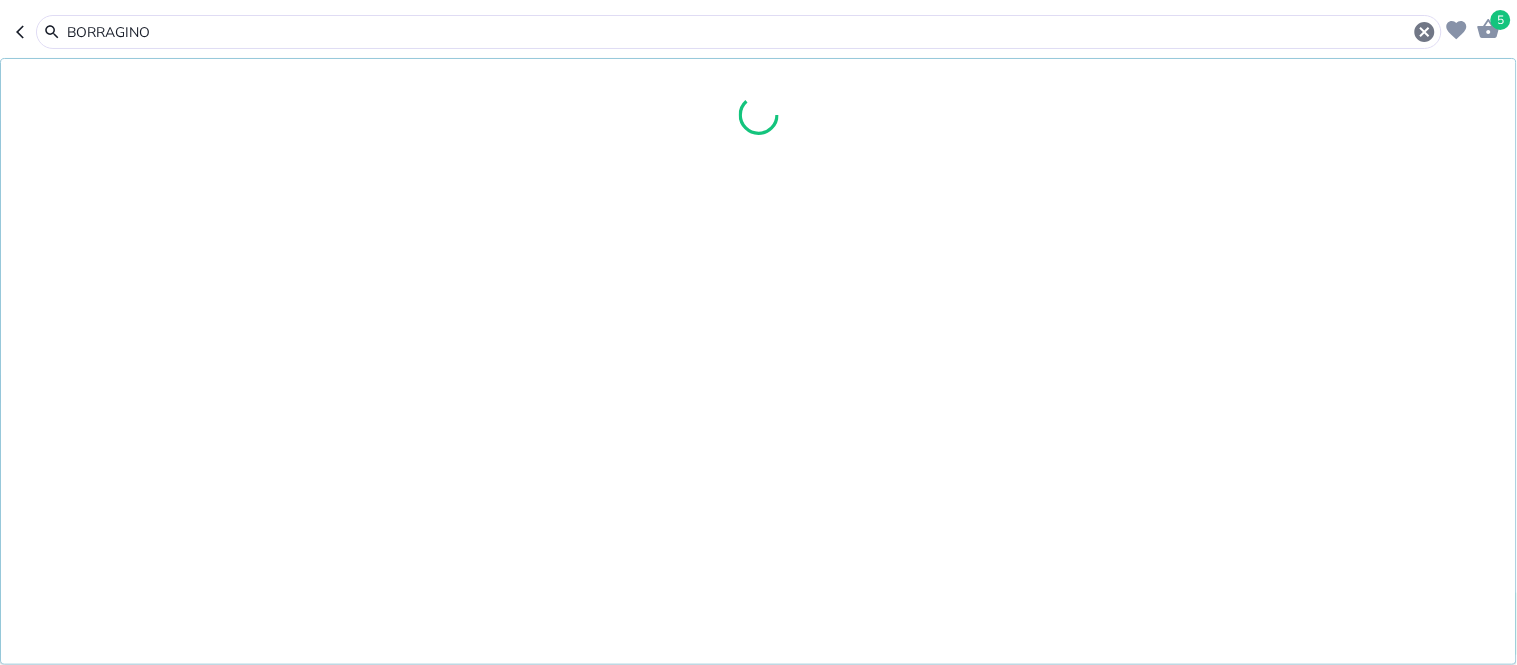 type on "BORRAGINO" 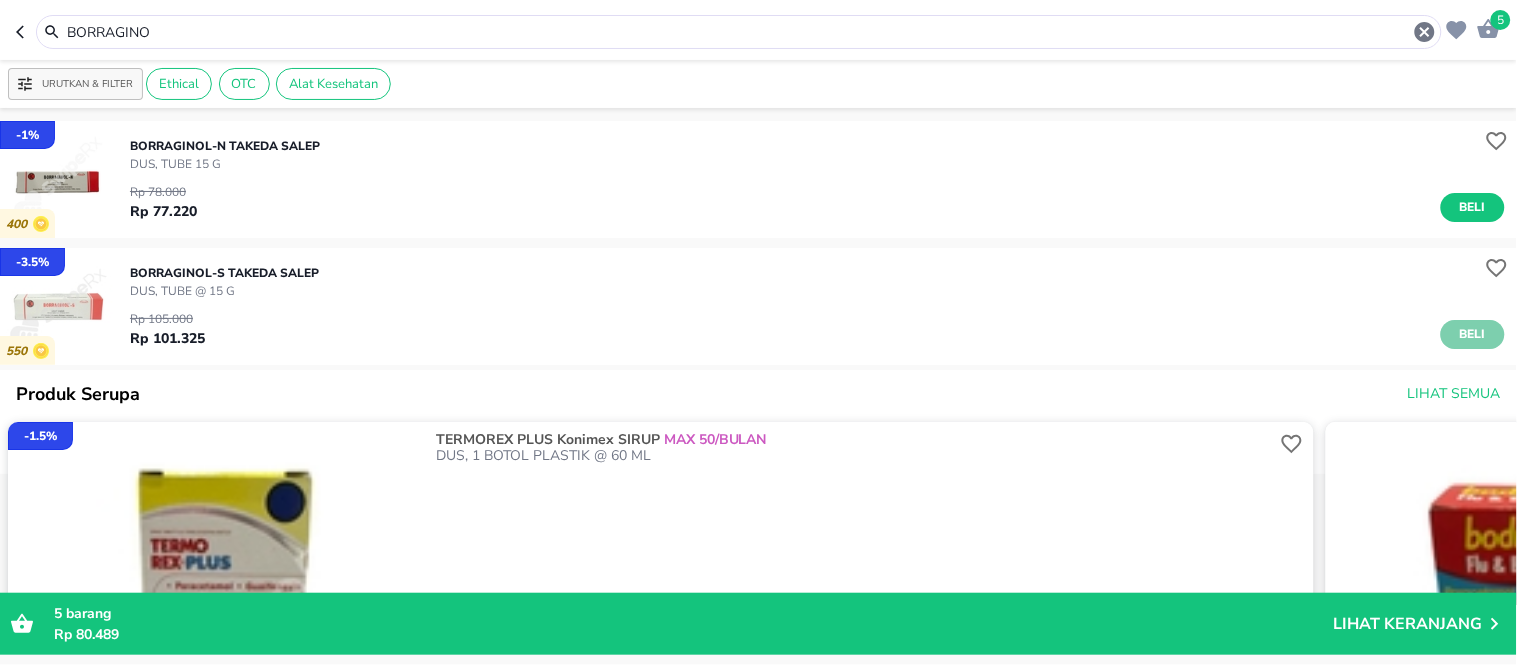 click on "Beli" at bounding box center [1473, 334] 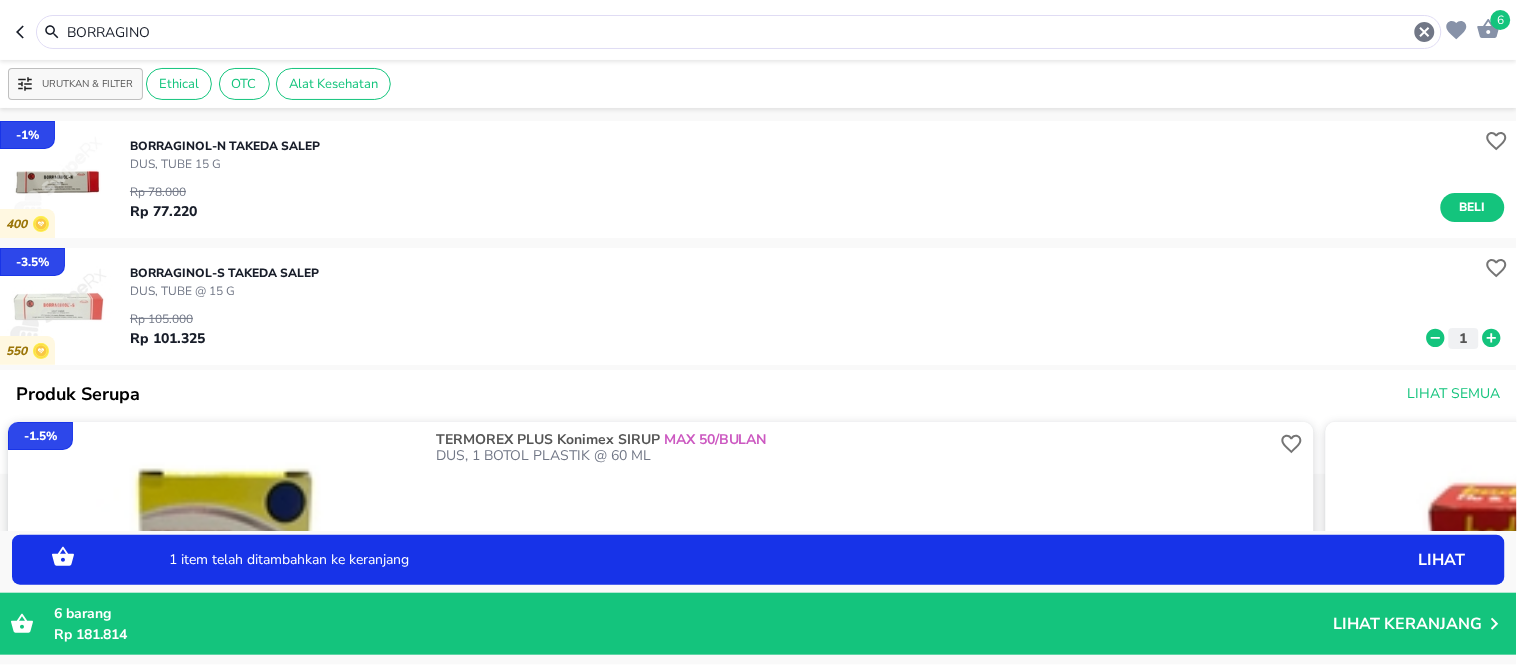 click 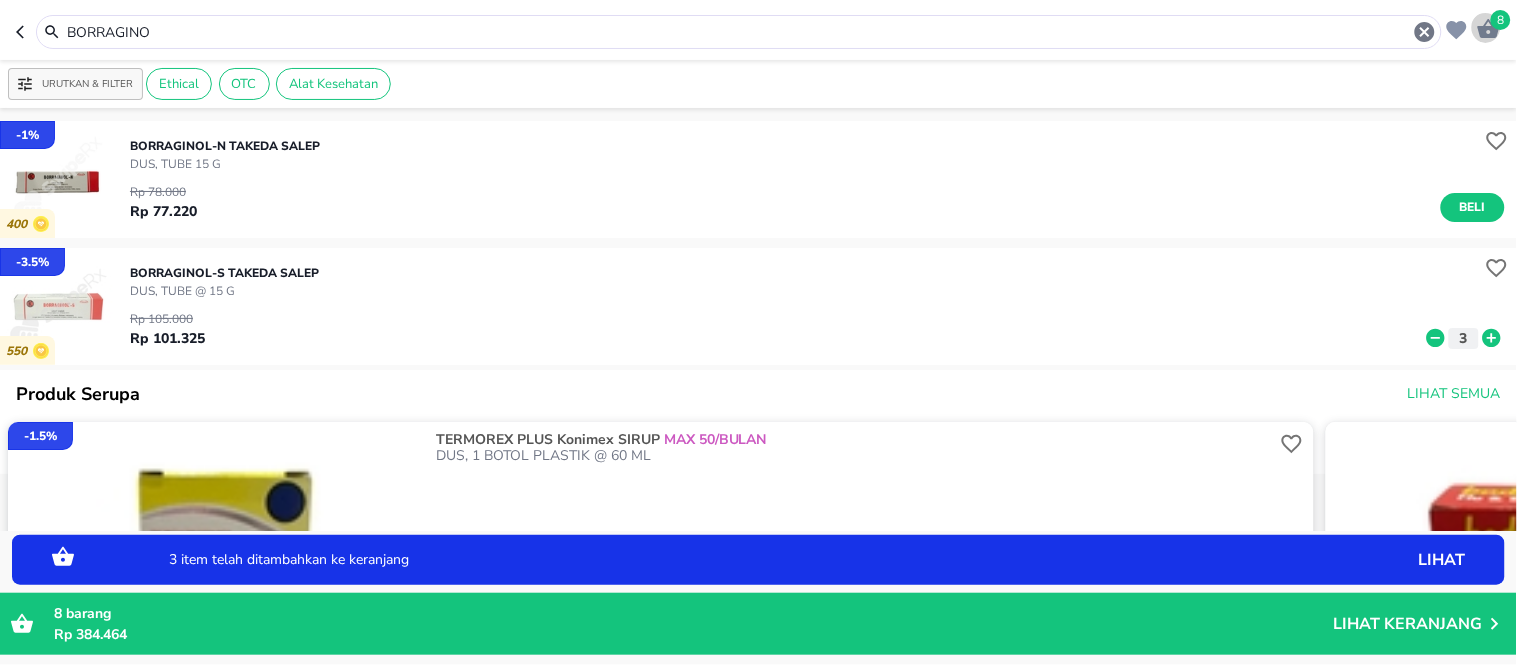 click 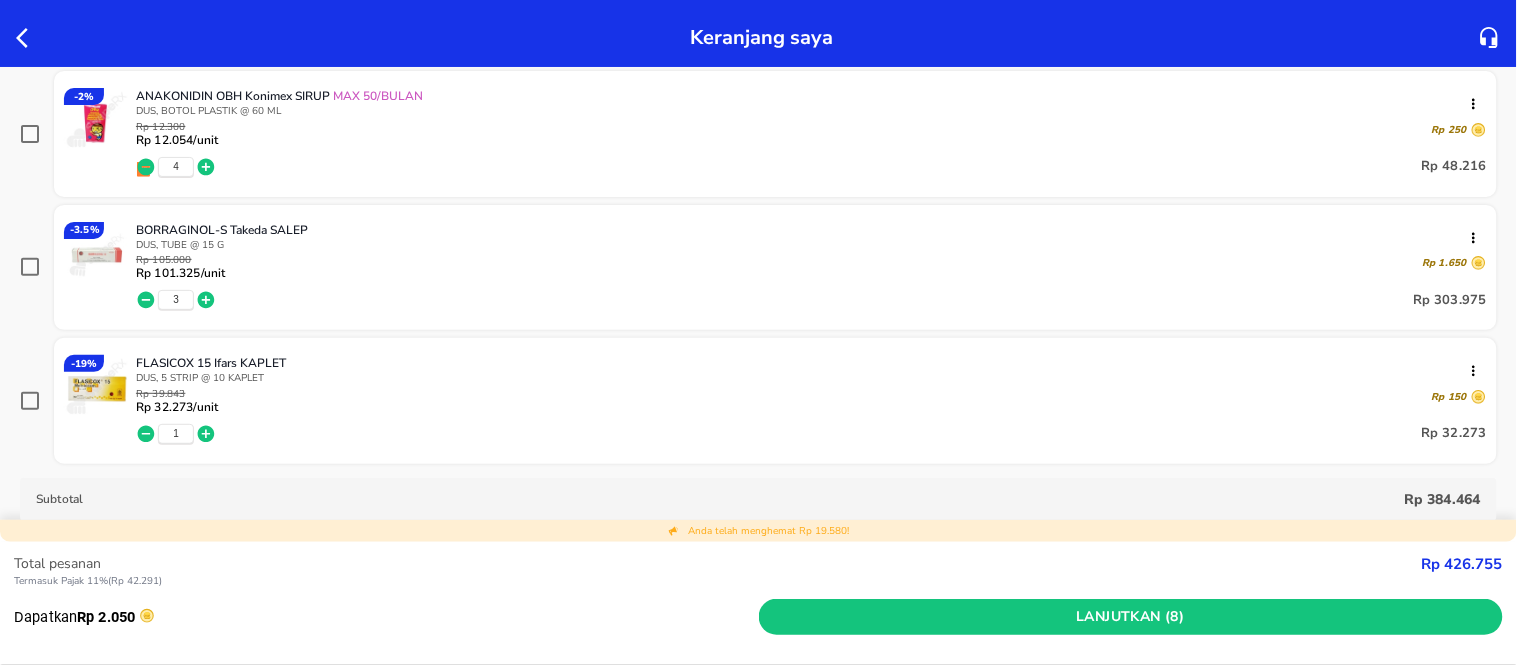 scroll, scrollTop: 333, scrollLeft: 0, axis: vertical 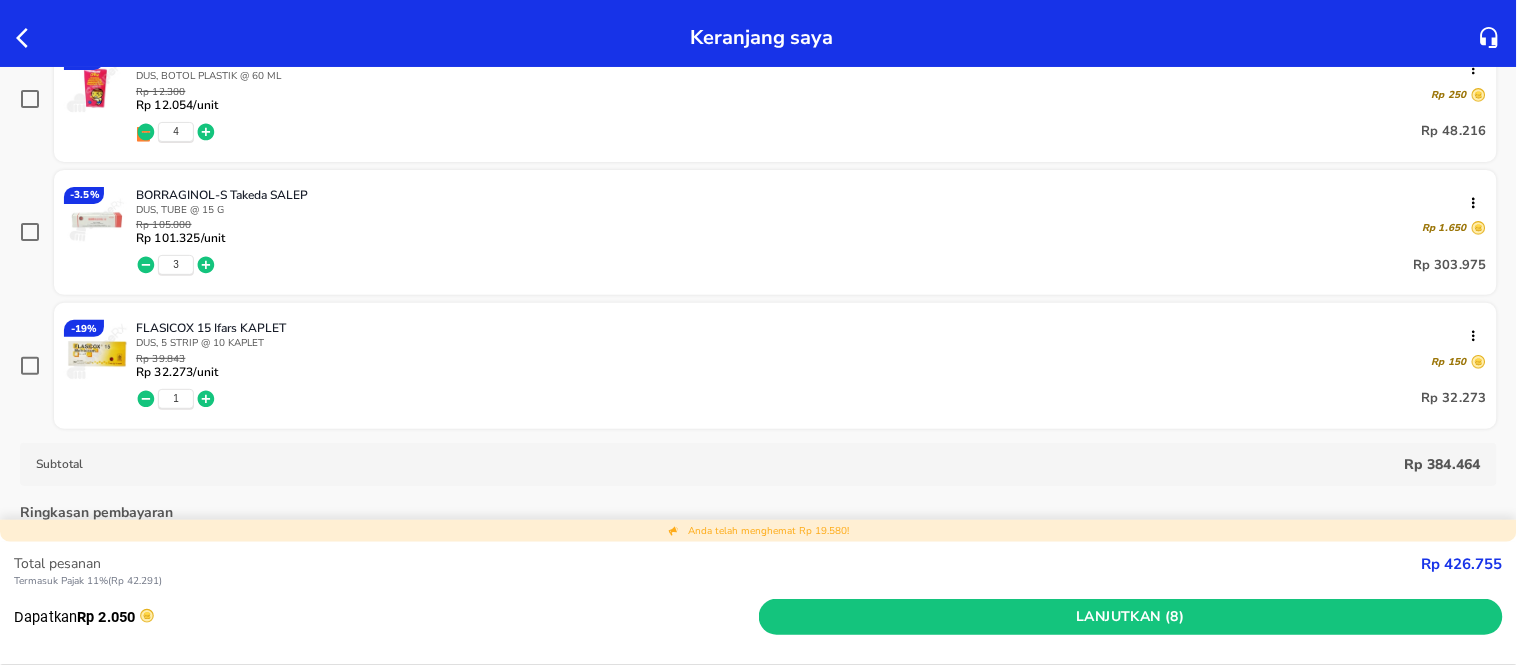 click 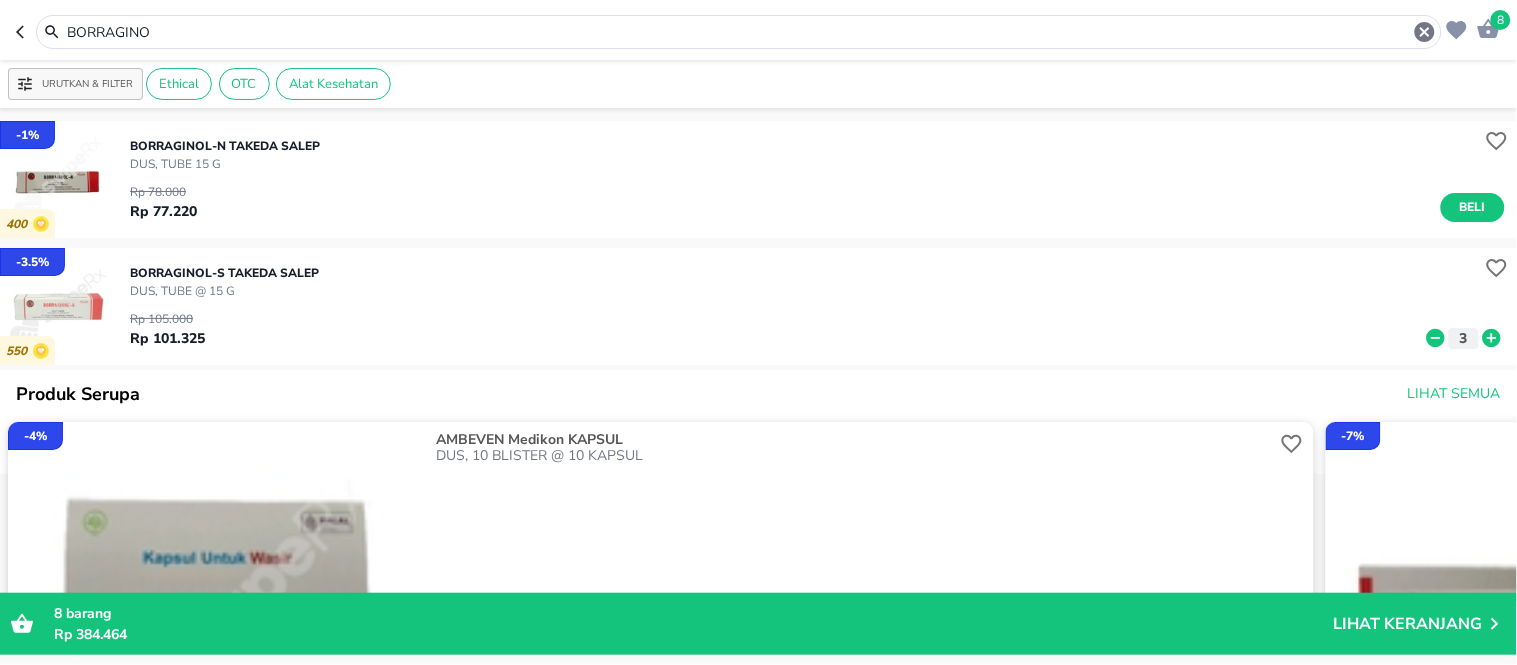 drag, startPoint x: 166, startPoint y: 24, endPoint x: 0, endPoint y: 36, distance: 166.43317 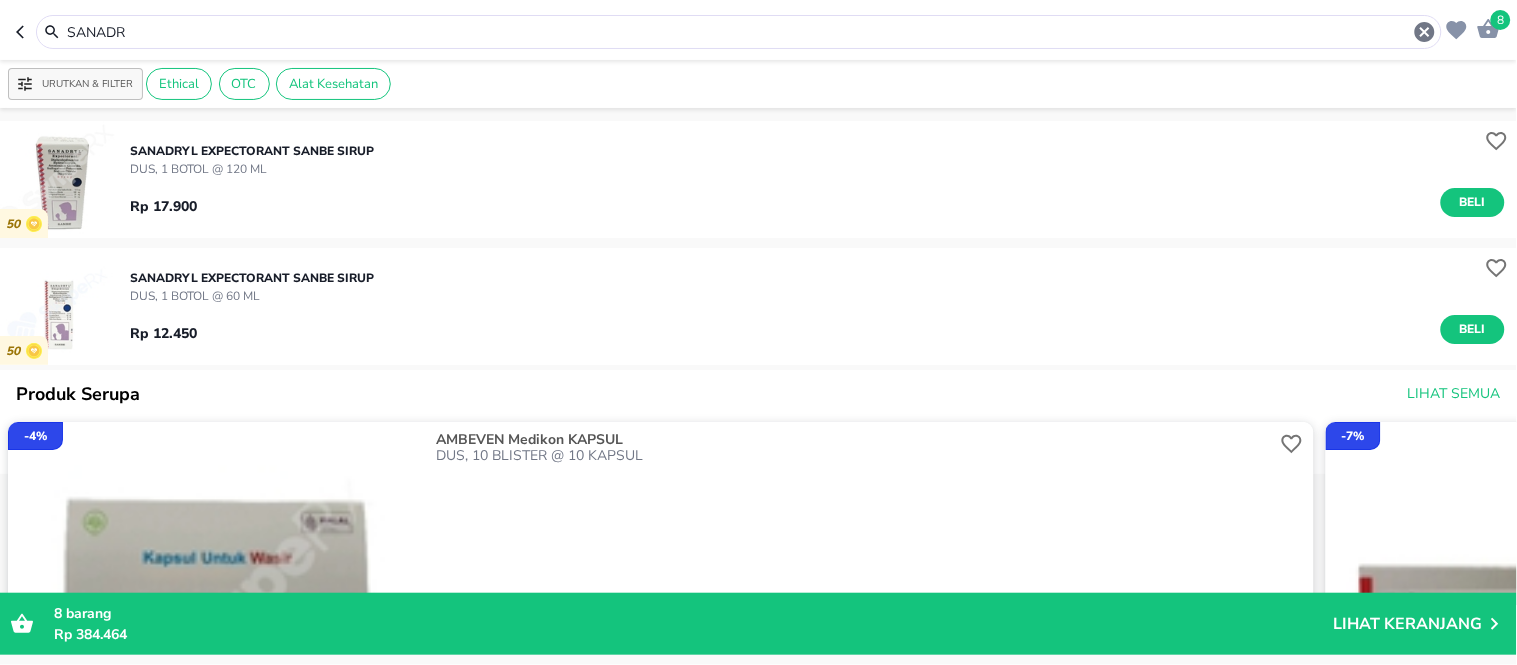 drag, startPoint x: 185, startPoint y: 28, endPoint x: 0, endPoint y: 30, distance: 185.0108 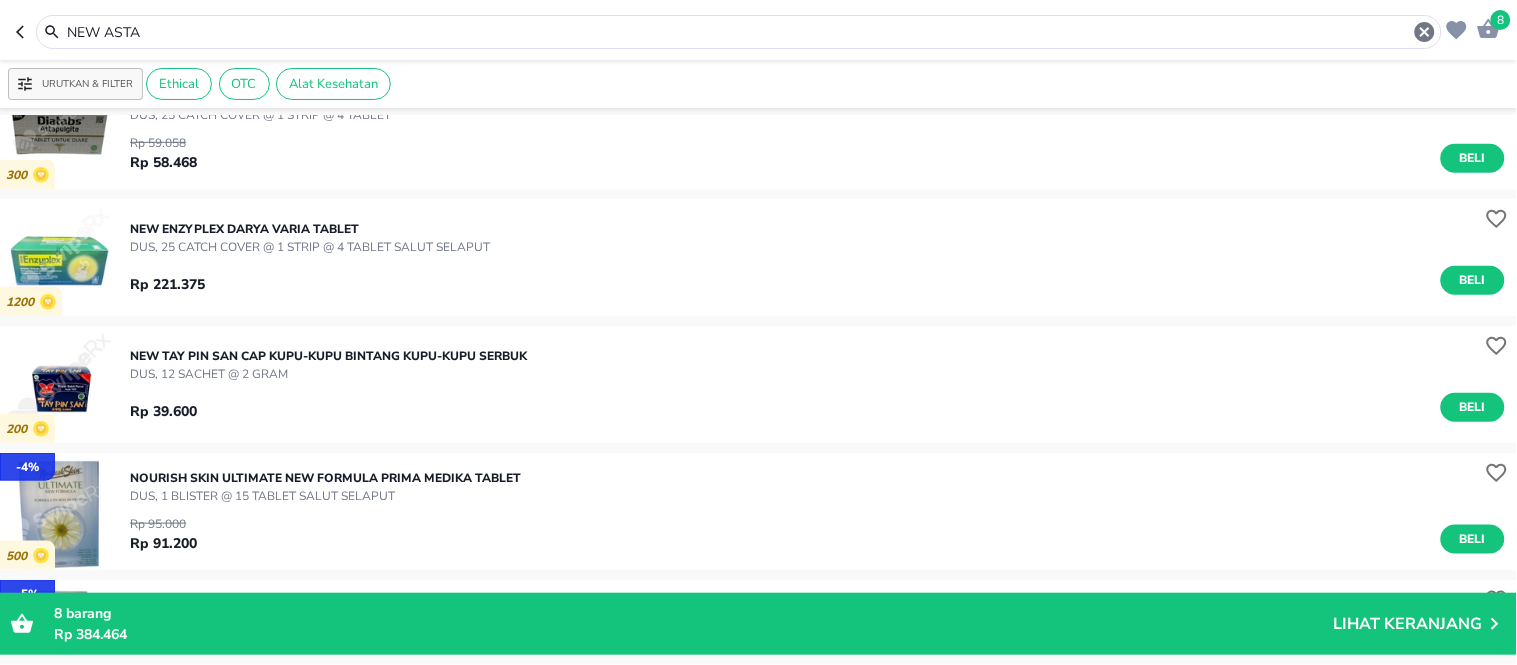 scroll, scrollTop: 0, scrollLeft: 0, axis: both 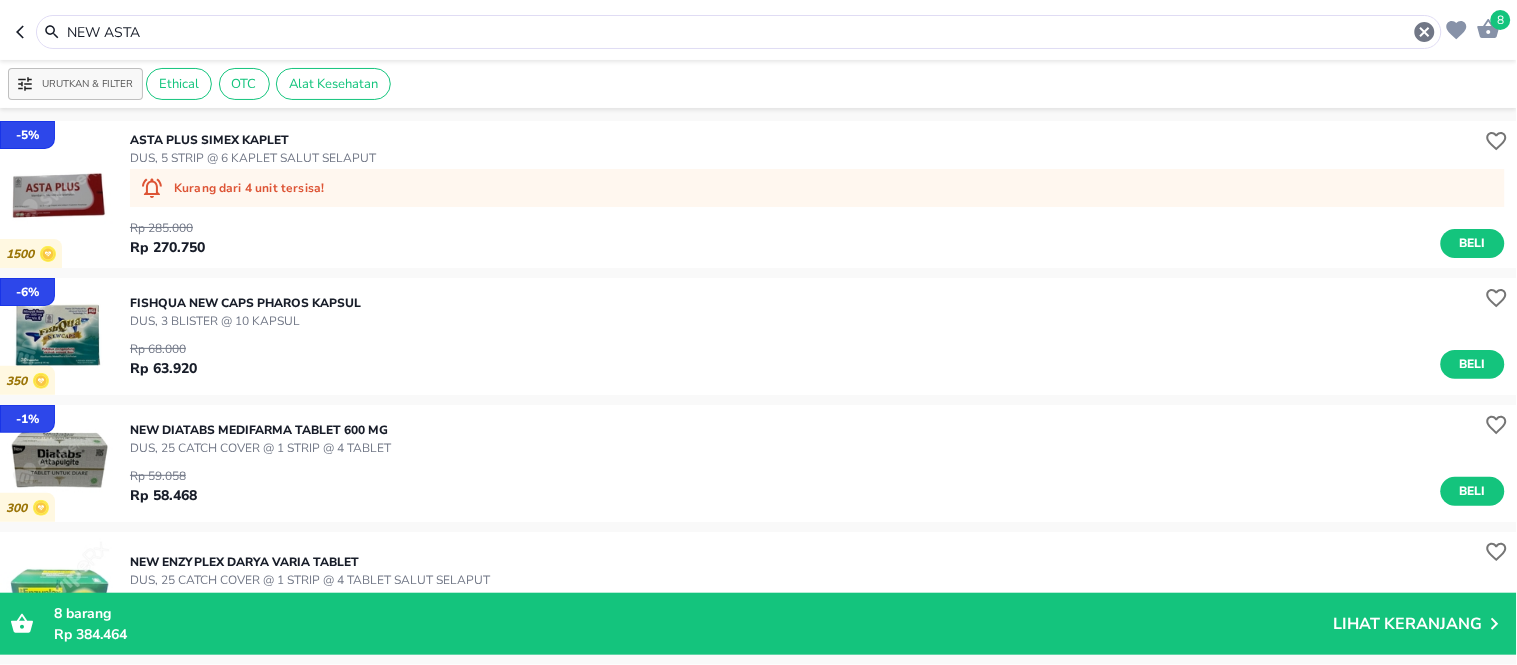 drag, startPoint x: 156, startPoint y: 34, endPoint x: 14, endPoint y: 33, distance: 142.00352 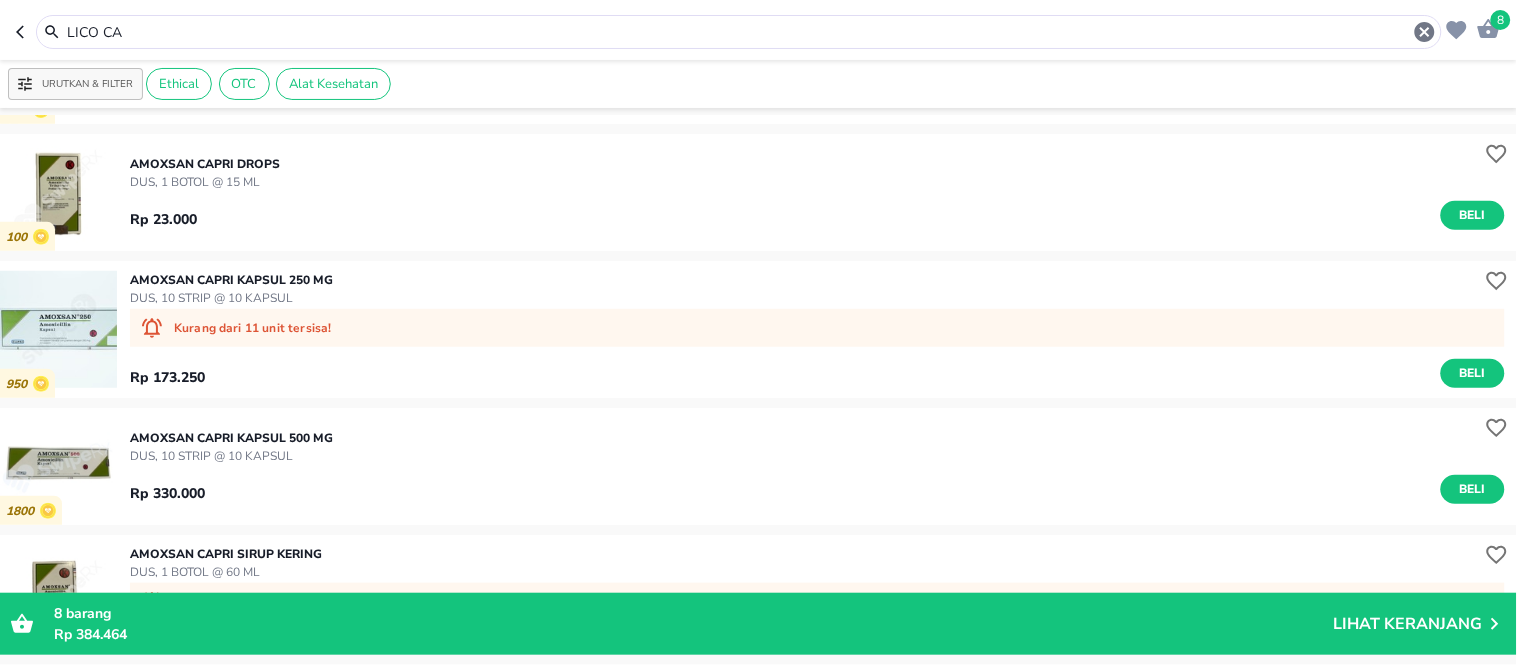 scroll, scrollTop: 0, scrollLeft: 0, axis: both 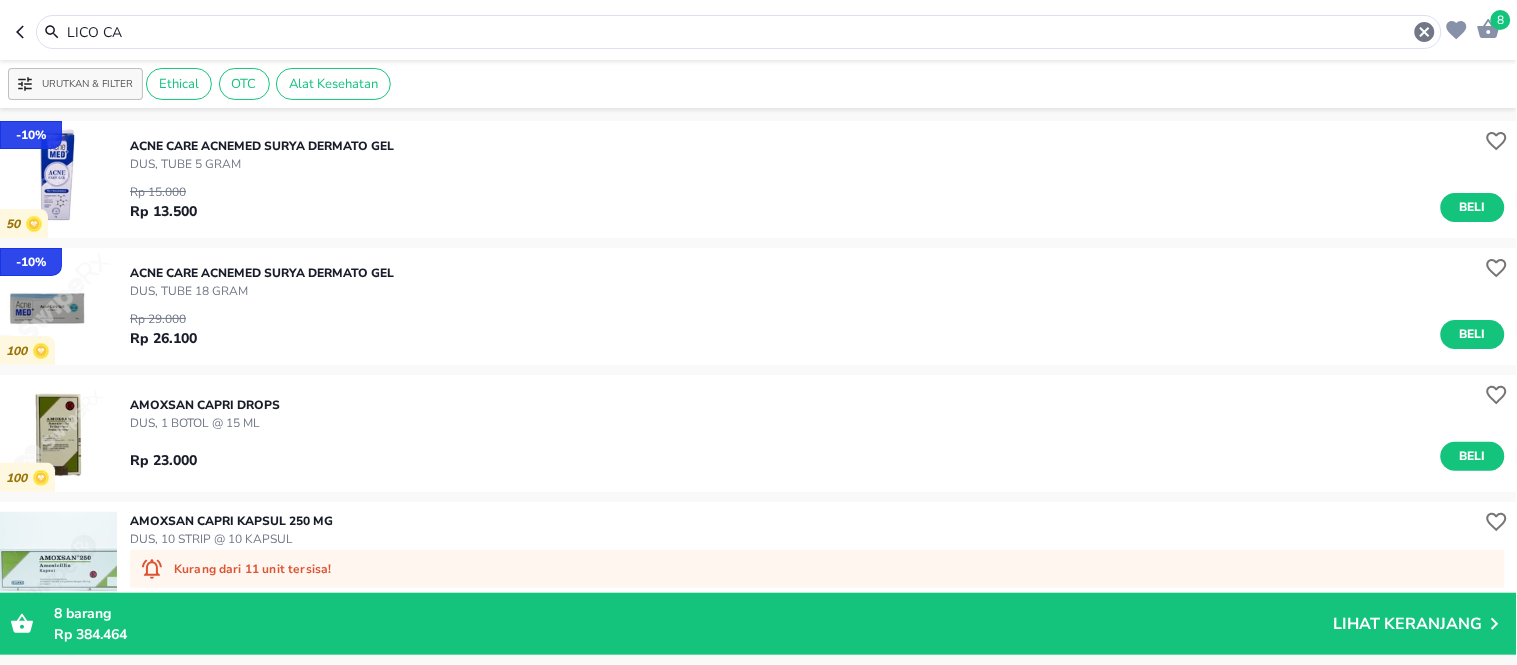 click on "LICO CA" at bounding box center [739, 32] 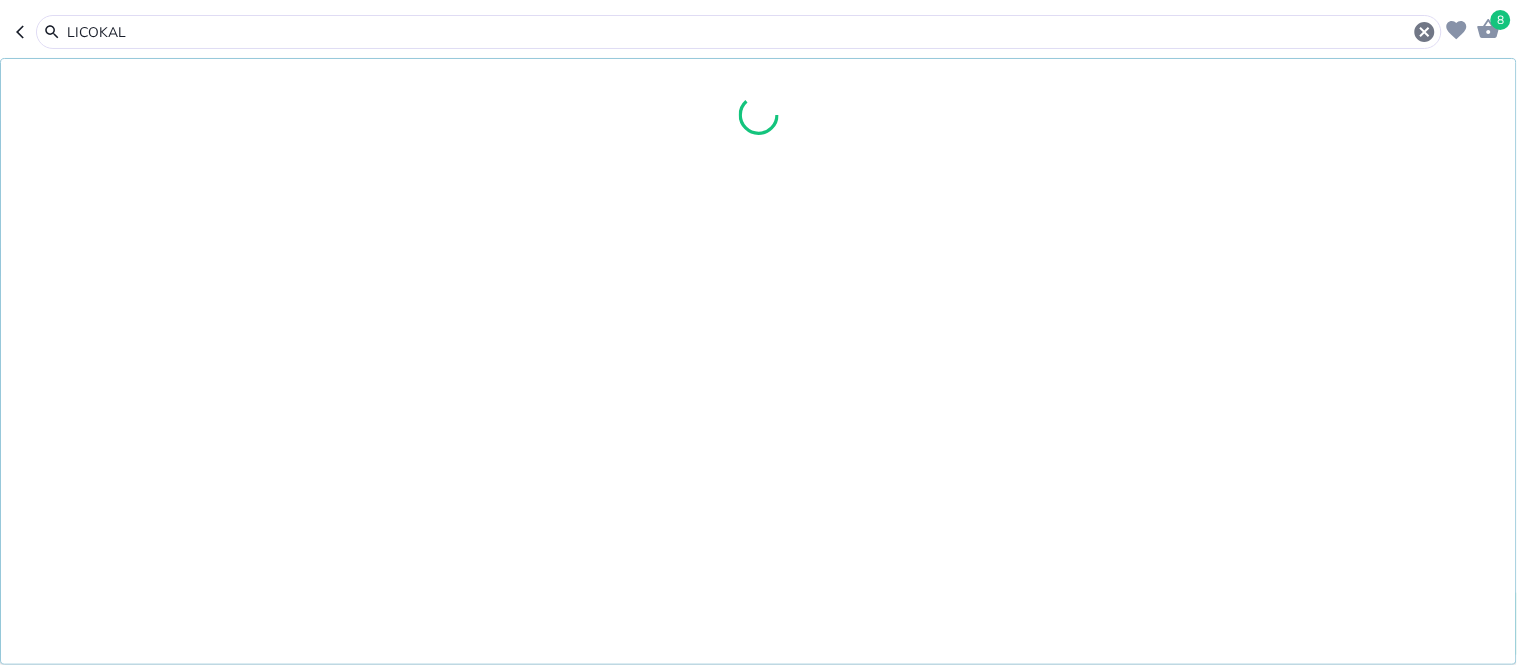 type on "LICOKAL" 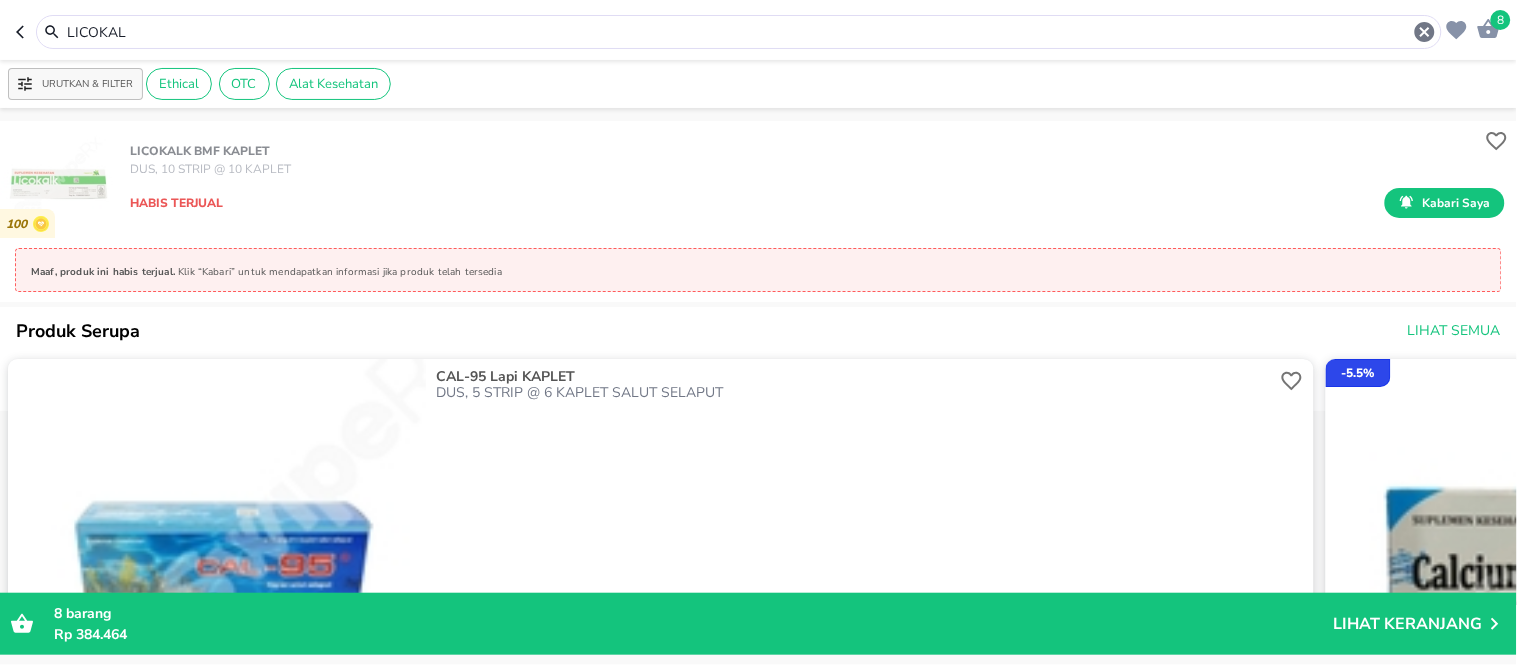 click on "LICOKAL" at bounding box center [739, 32] 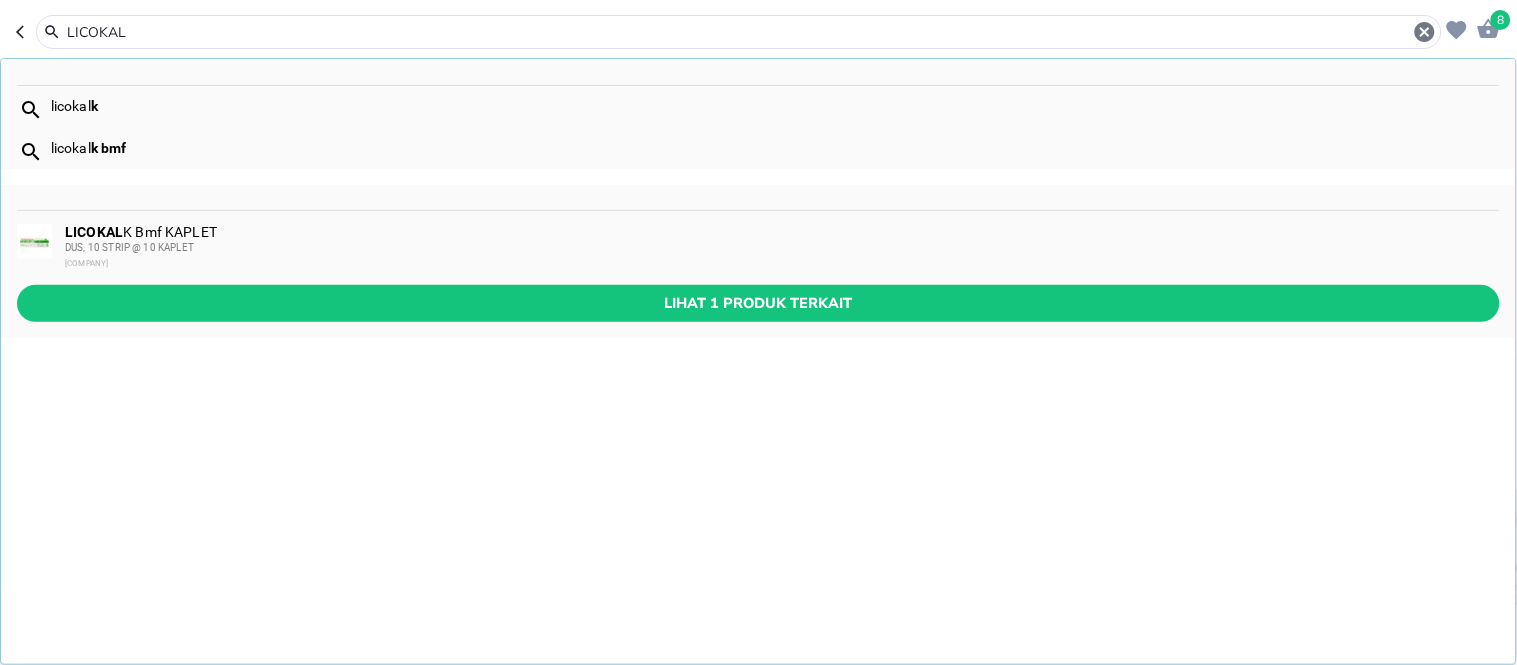 click 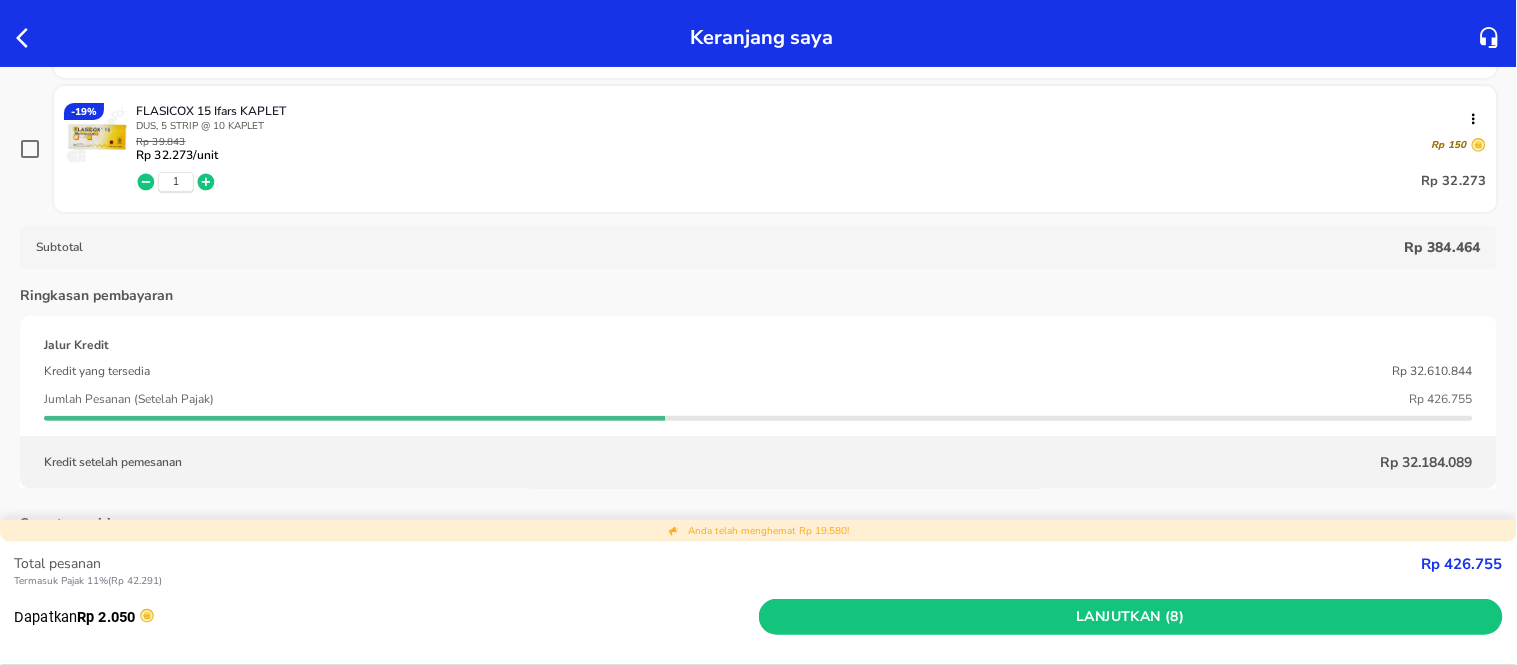 scroll, scrollTop: 555, scrollLeft: 0, axis: vertical 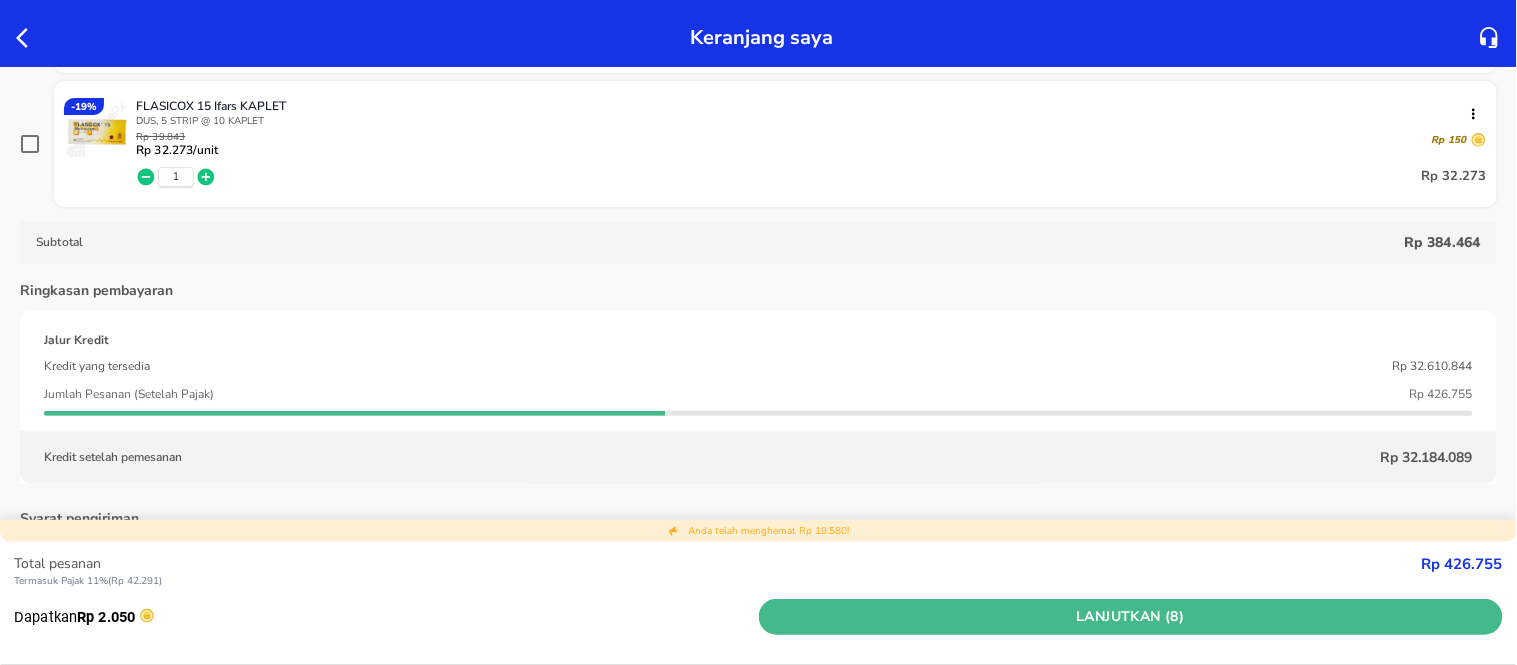 click on "Lanjutkan (8)" at bounding box center [1131, 617] 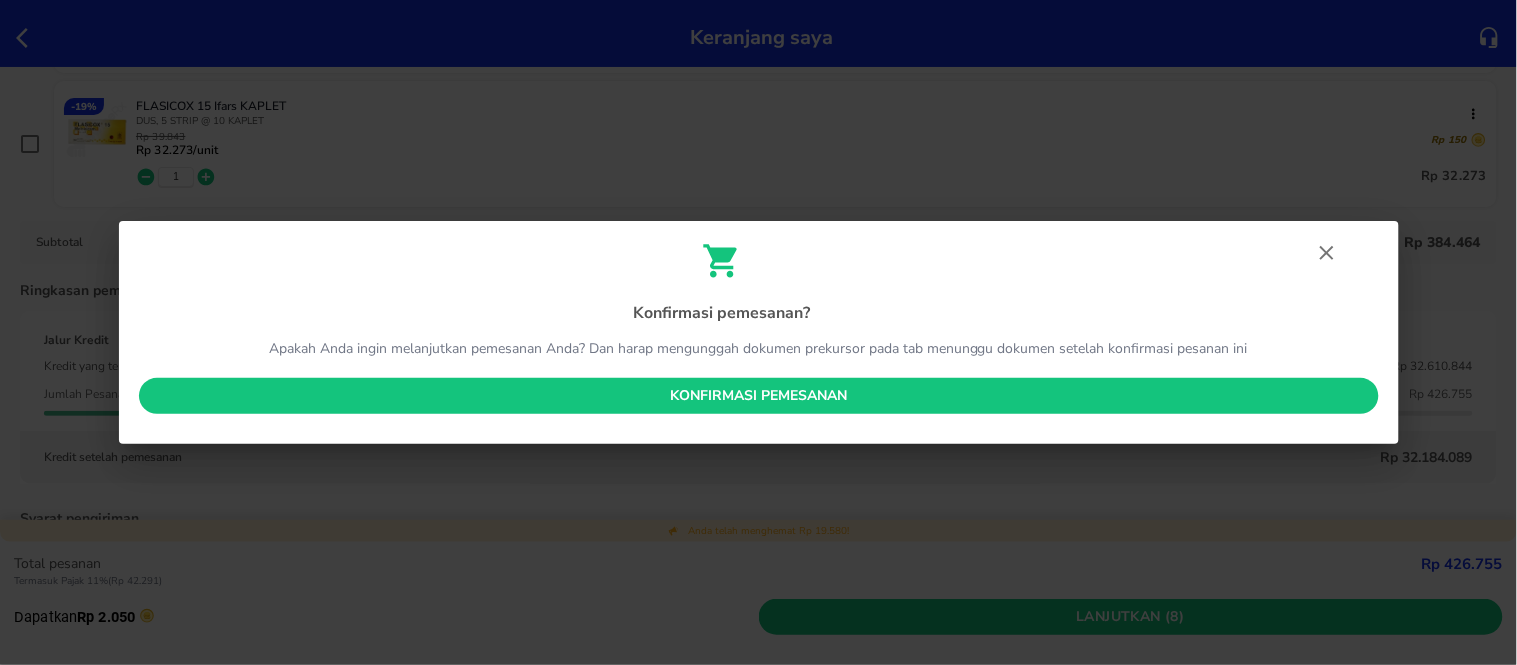 click on "Konfirmasi pemesanan" at bounding box center [759, 396] 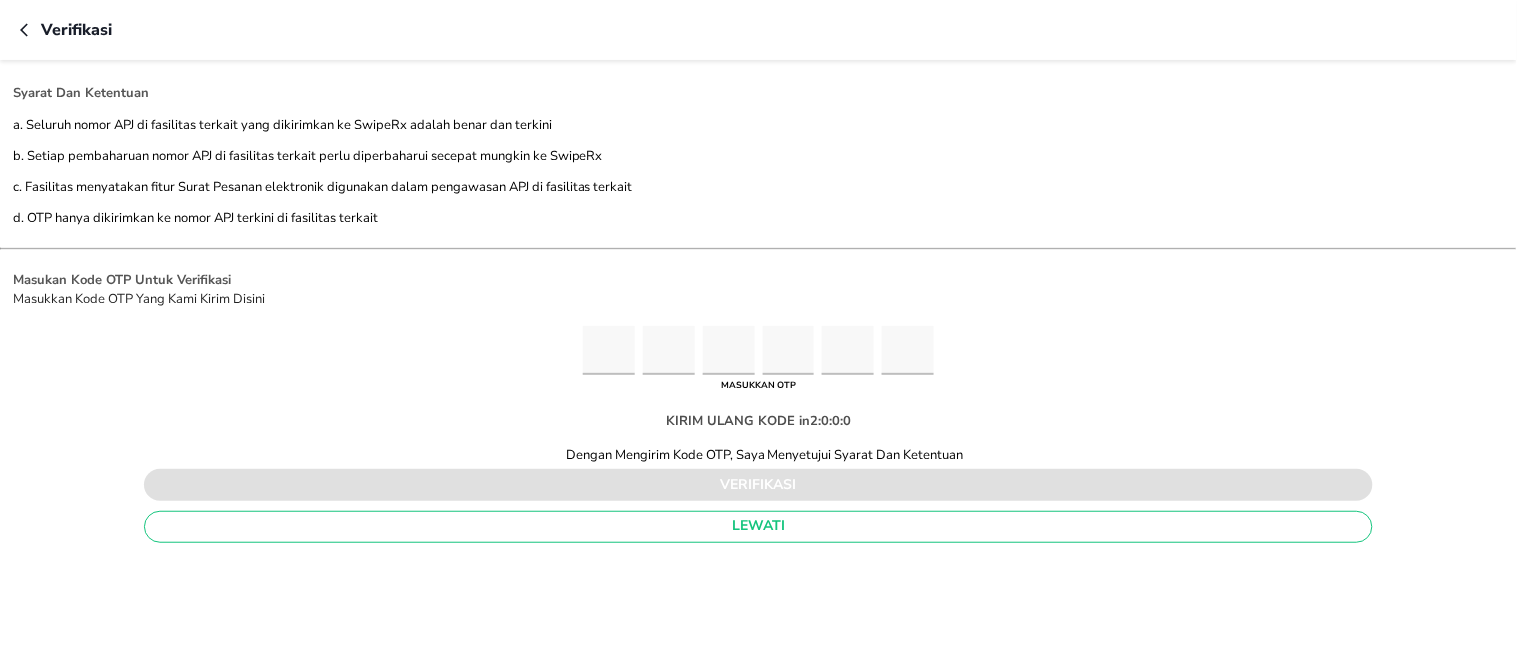 click at bounding box center (609, 350) 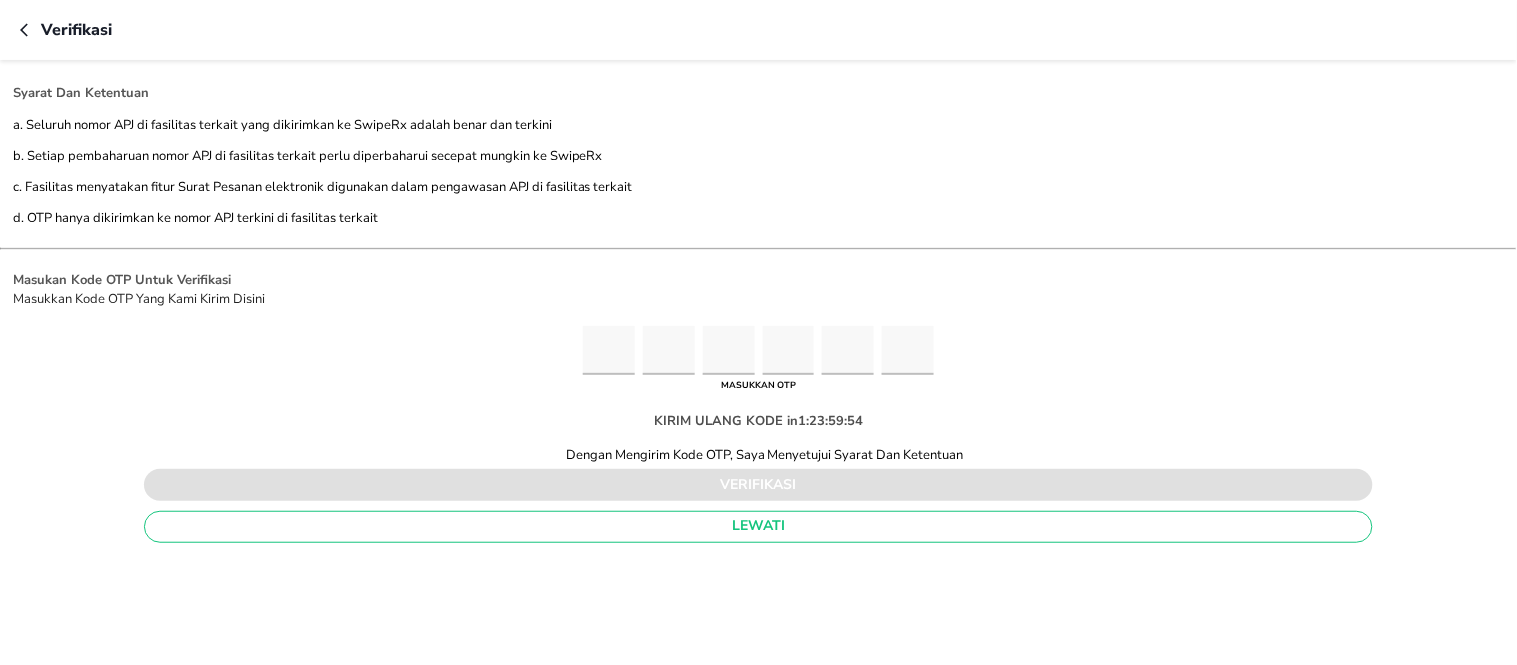 type on "6" 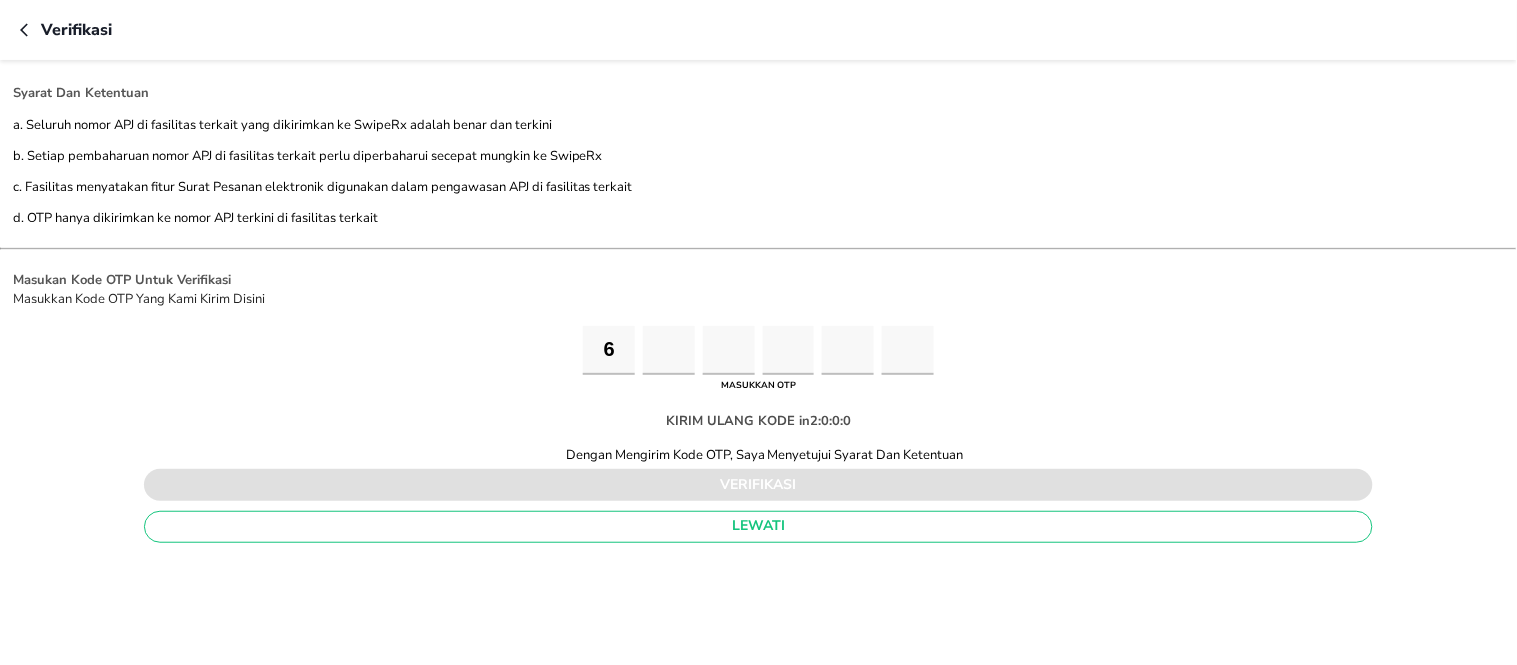 type on "4" 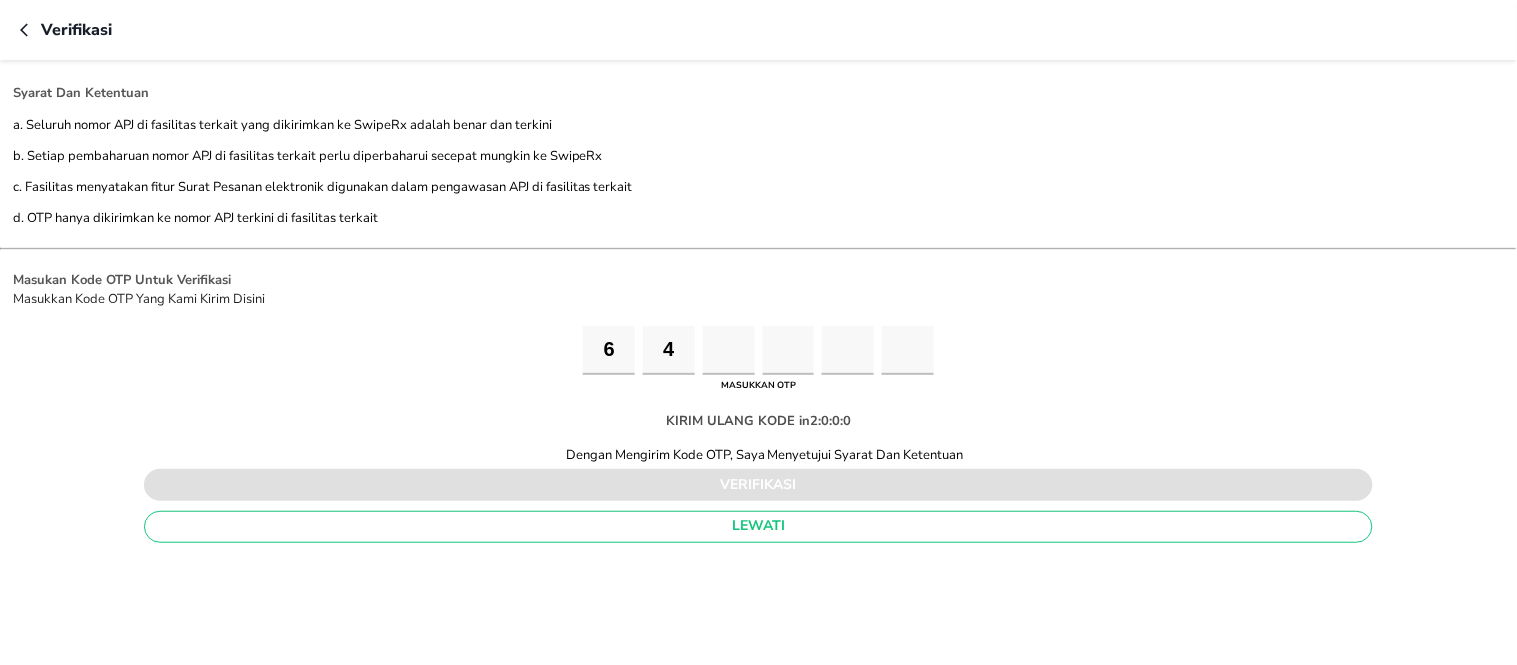 type on "8" 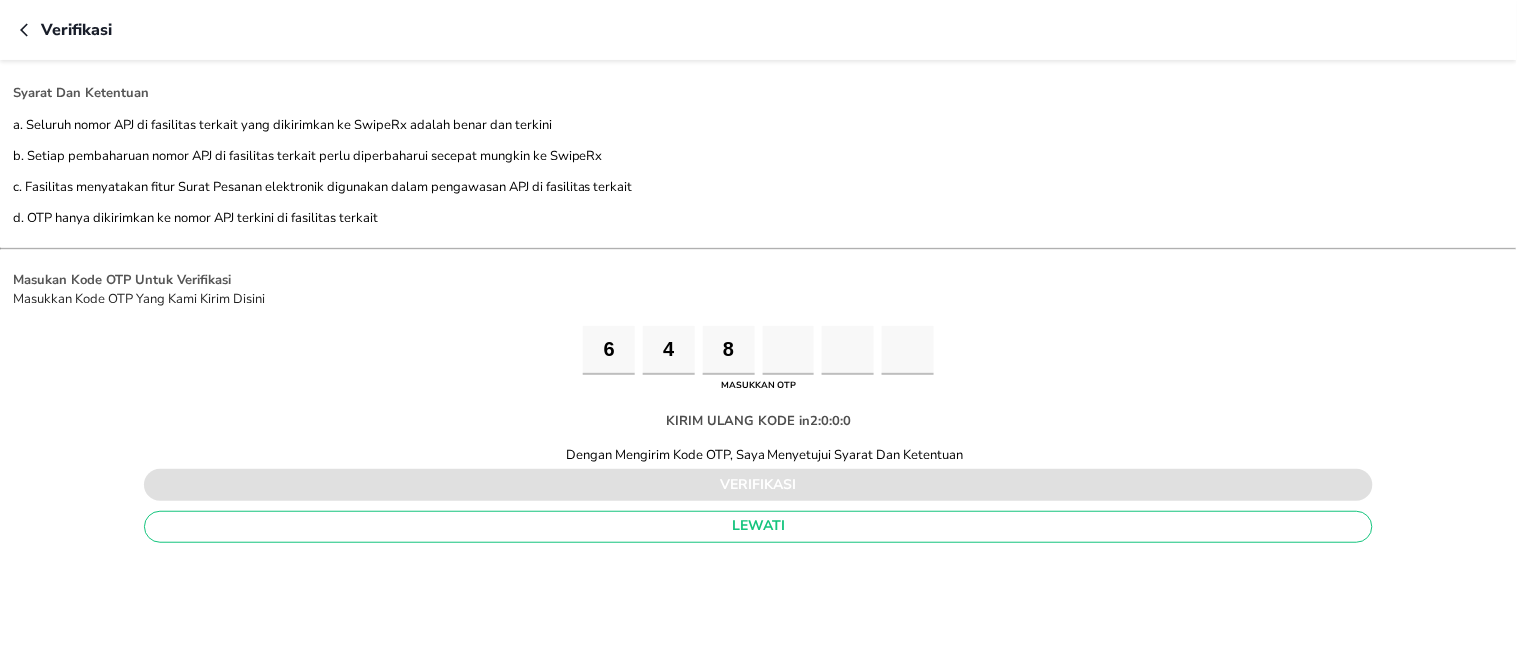 type on "6" 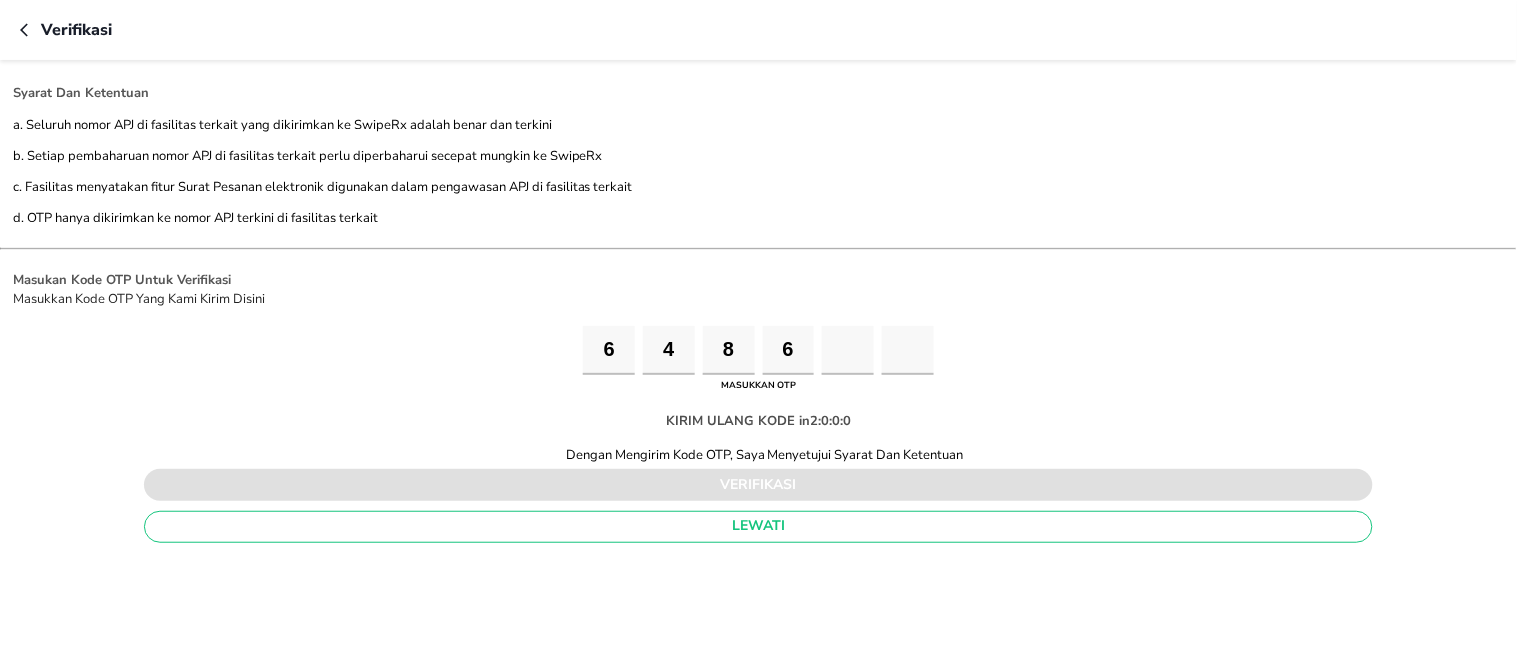 type on "2" 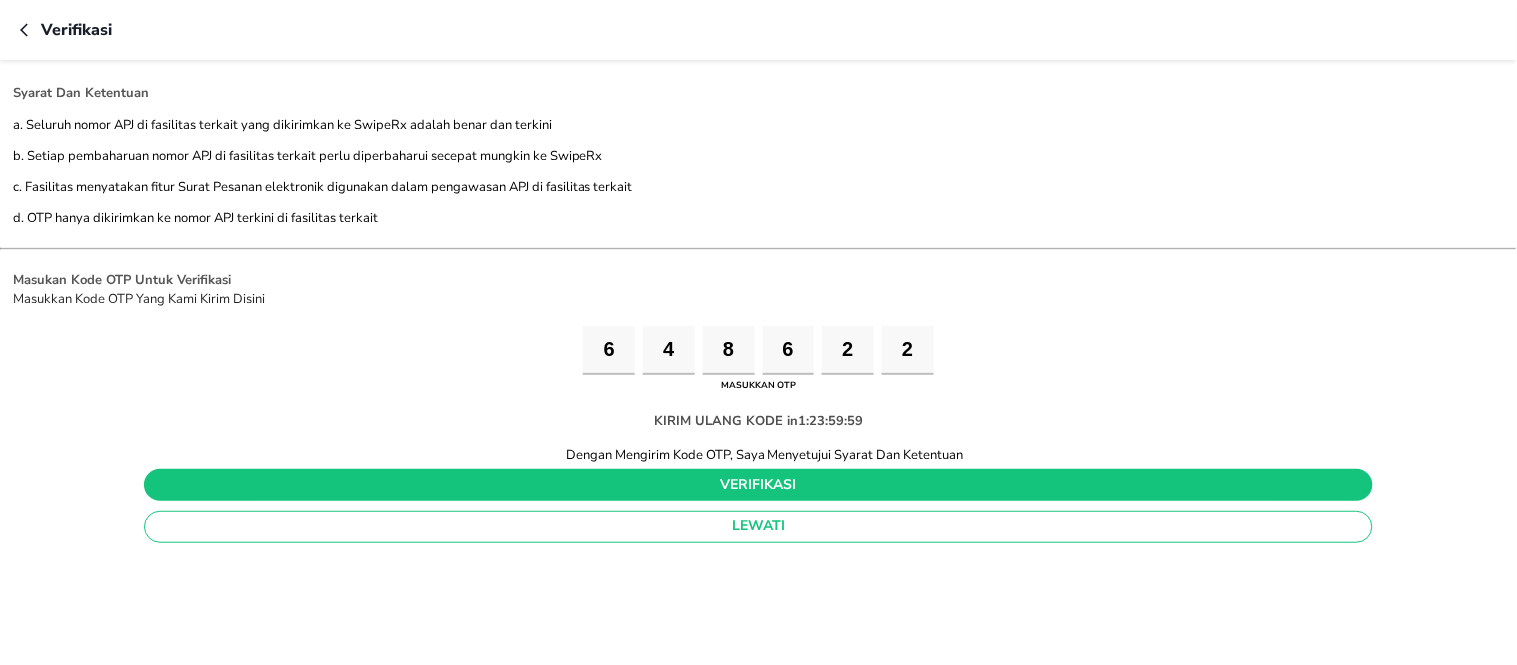 type on "2" 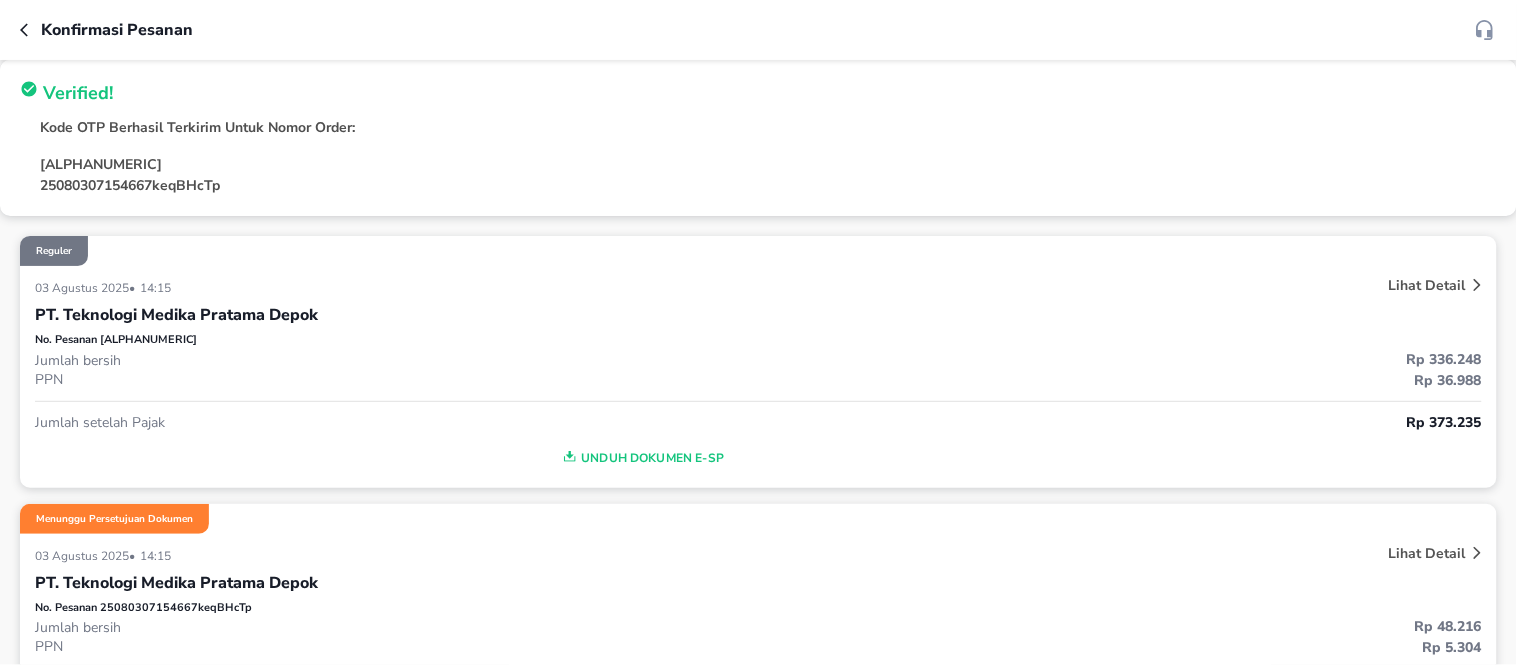 click on "Konfirmasi pesanan" at bounding box center [758, 30] 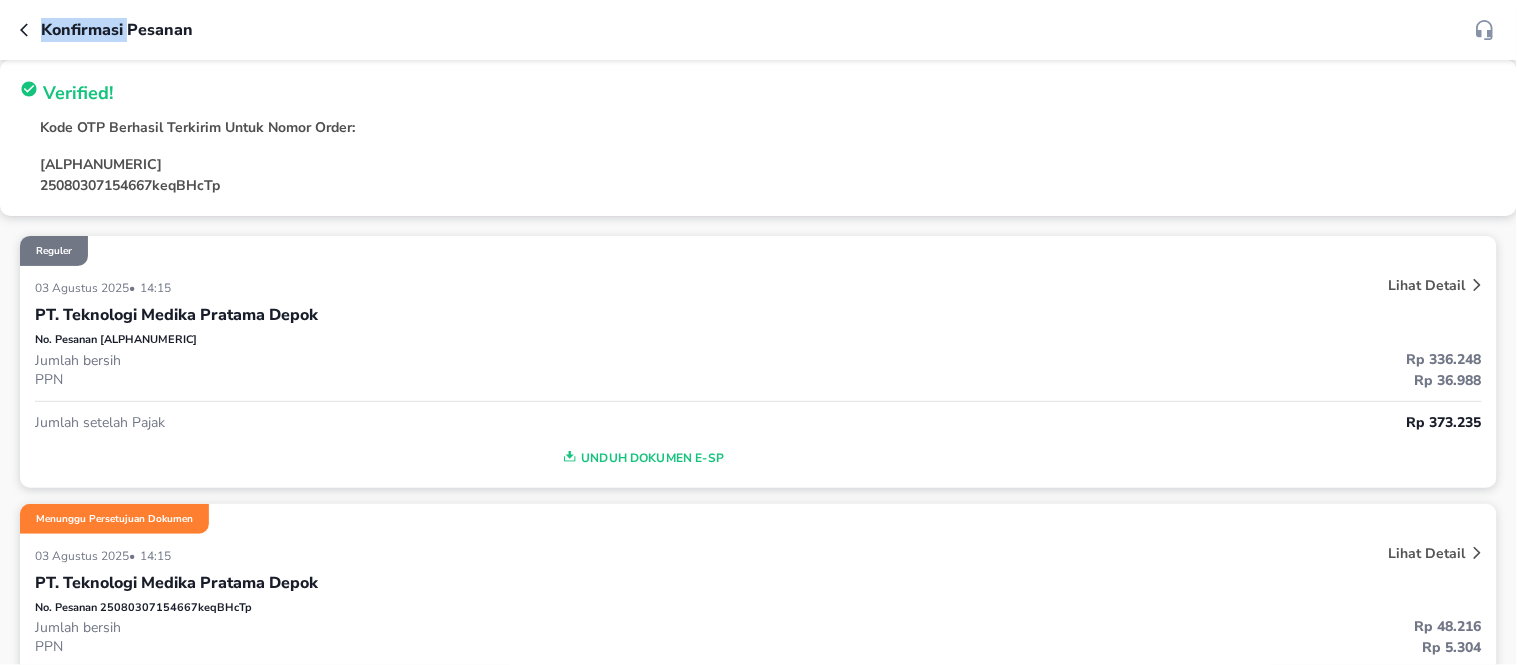 click on "Konfirmasi pesanan" at bounding box center [758, 30] 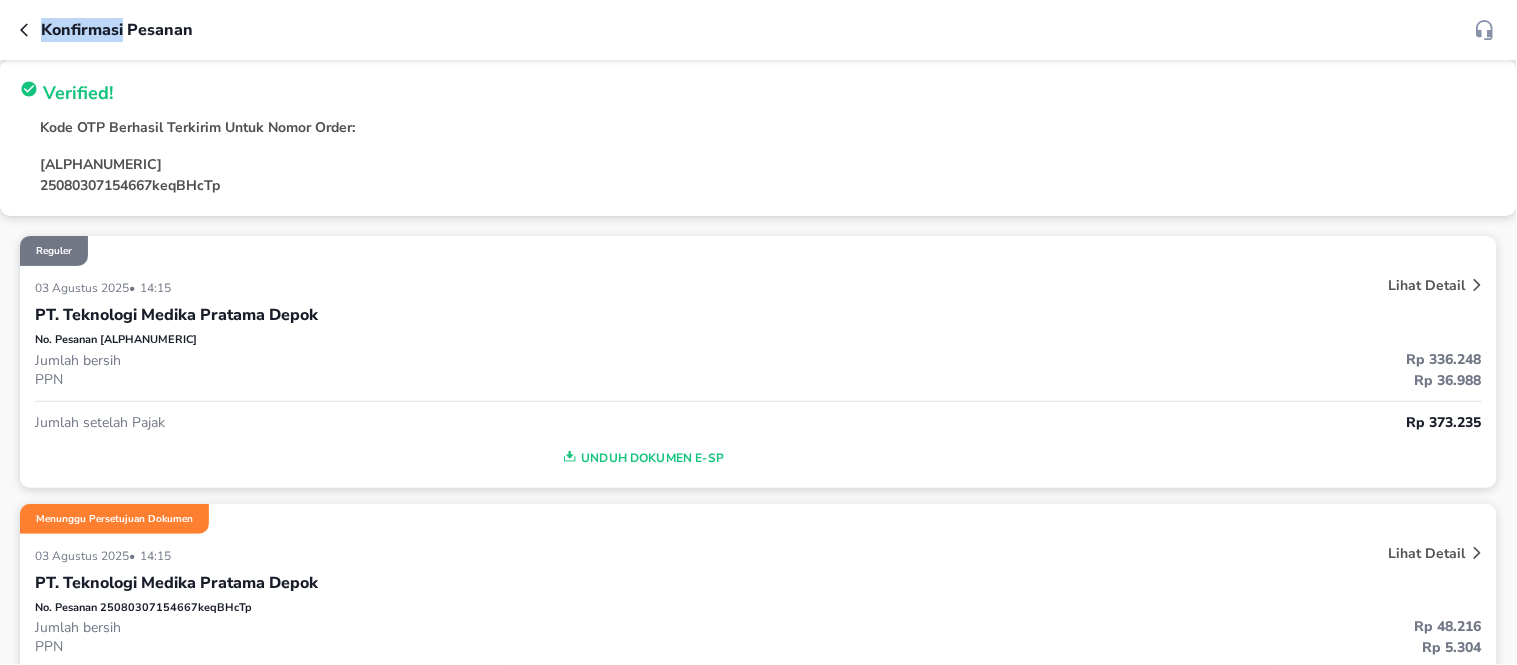 click 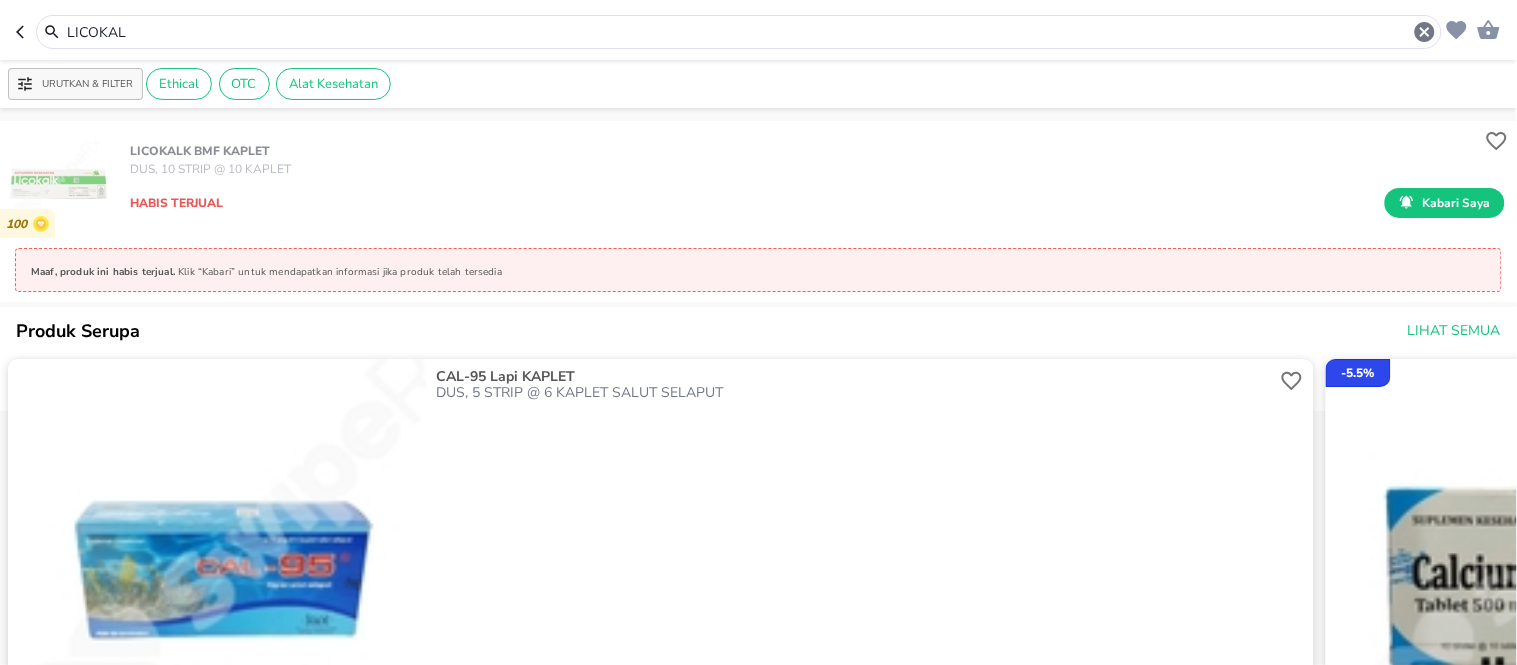 click 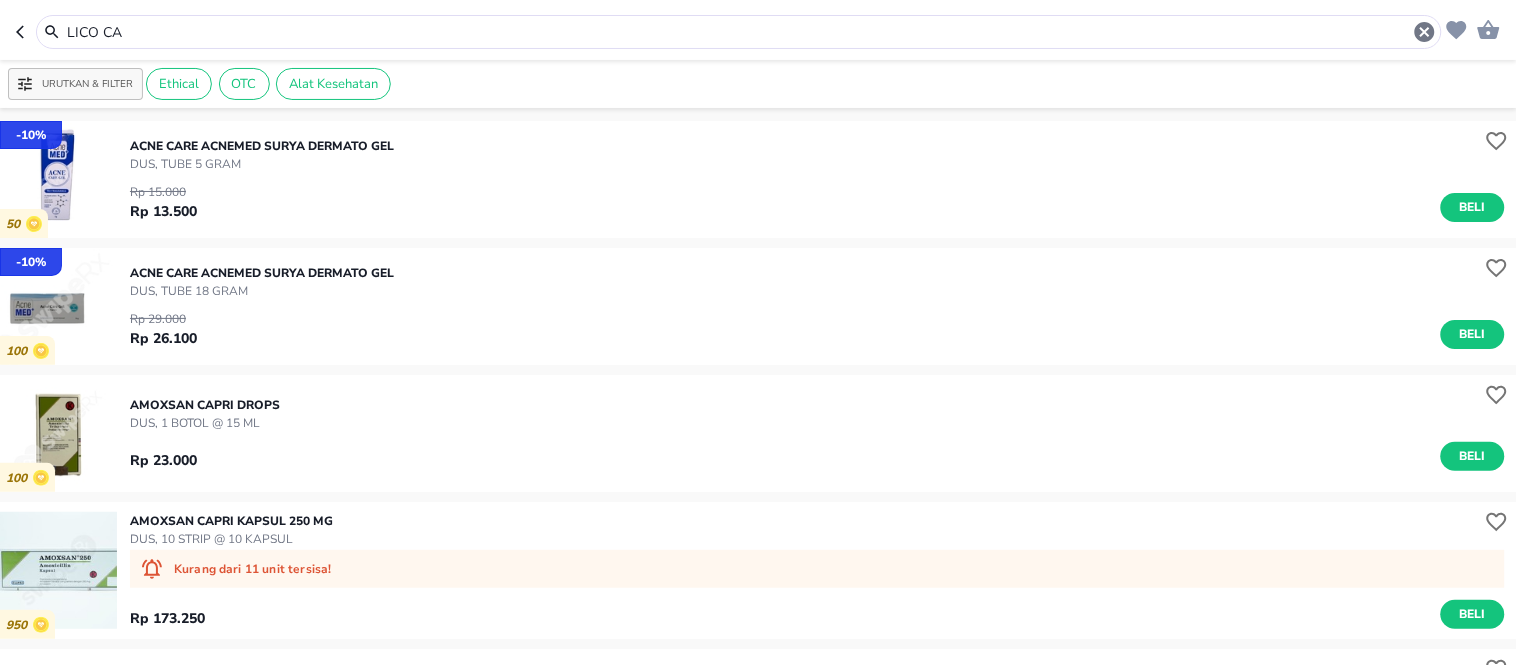 drag, startPoint x: 128, startPoint y: 31, endPoint x: 0, endPoint y: 30, distance: 128.0039 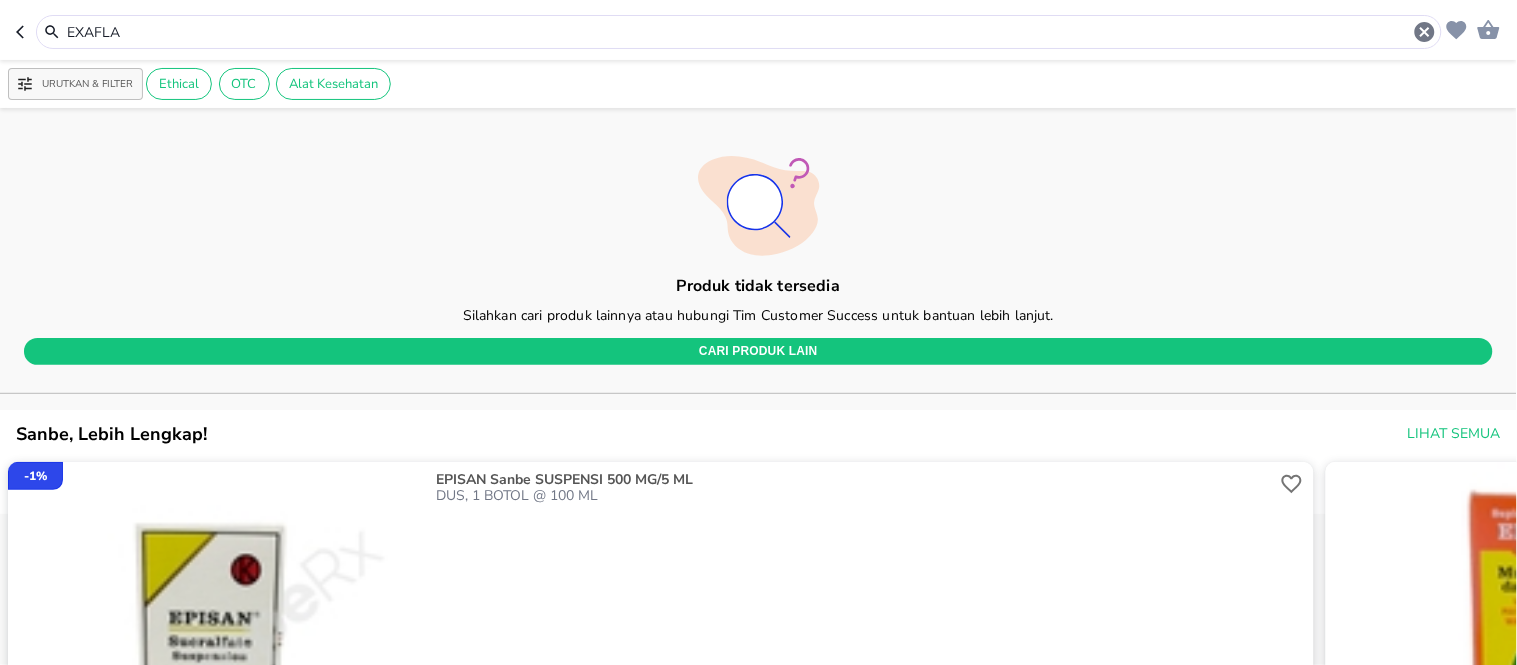 click on "EXAFLA" at bounding box center (739, 32) 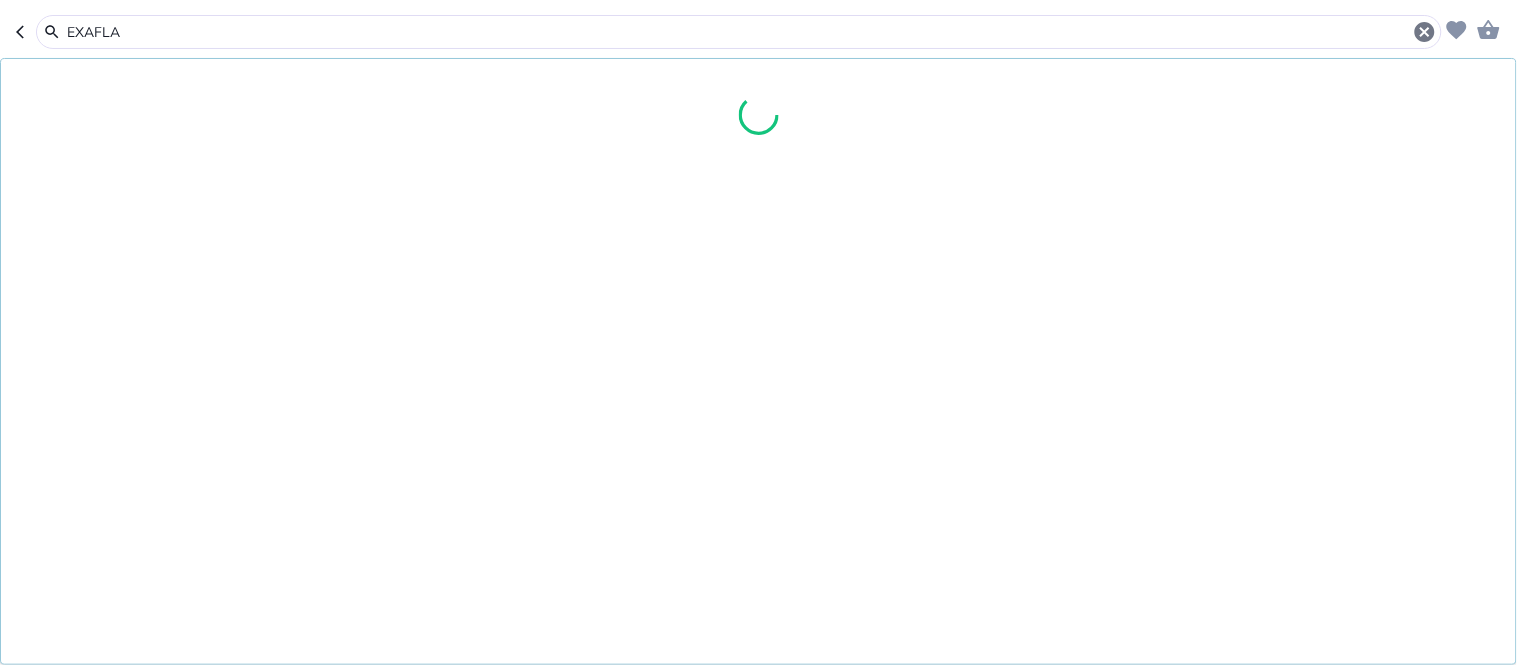 drag, startPoint x: 163, startPoint y: 47, endPoint x: 93, endPoint y: 40, distance: 70.34913 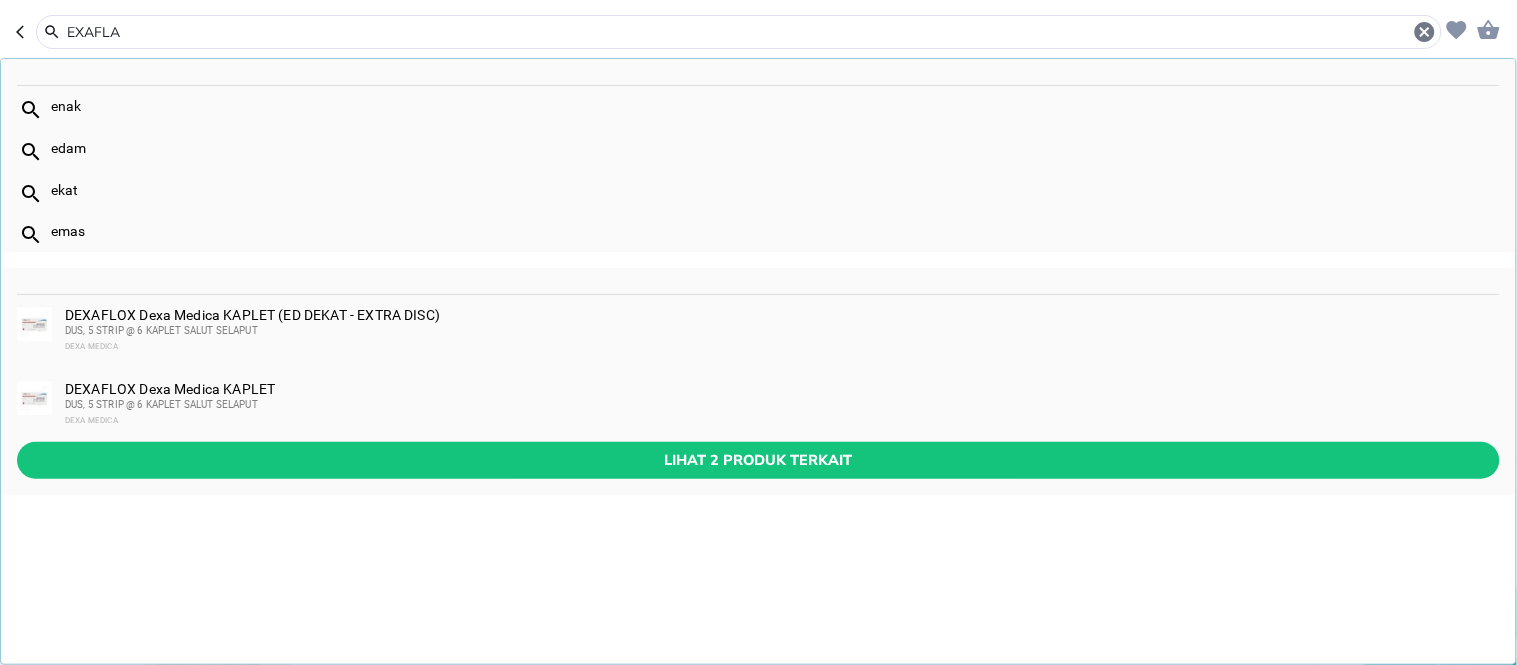 drag, startPoint x: 83, startPoint y: 26, endPoint x: 14, endPoint y: 26, distance: 69 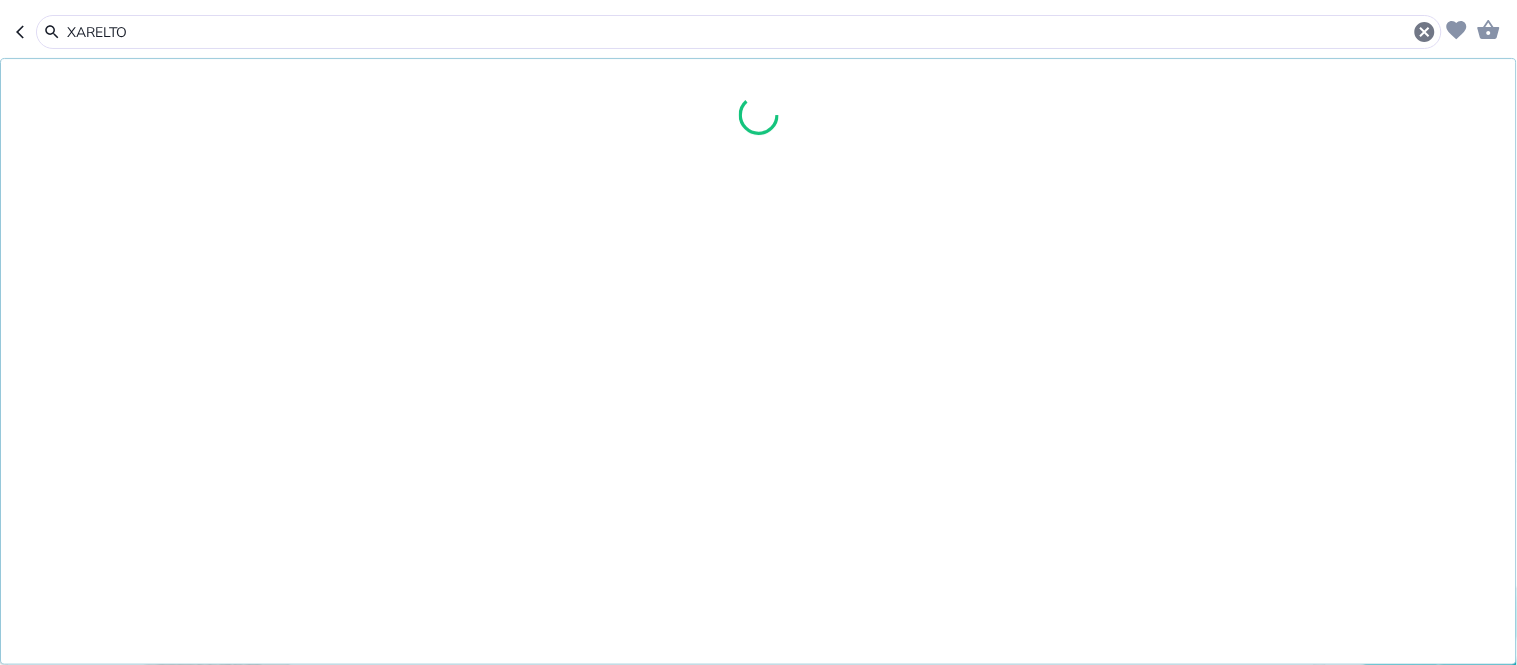 type on "XARELTO" 